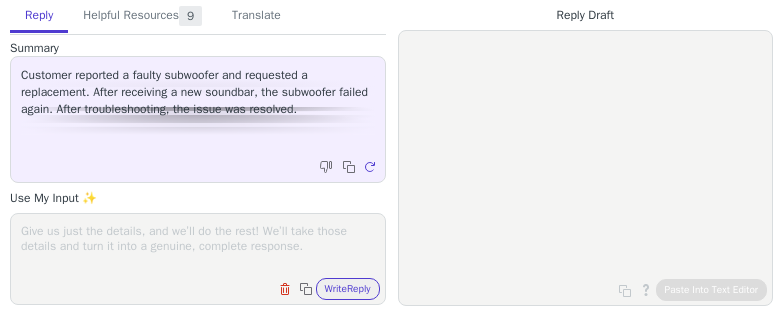 scroll, scrollTop: 0, scrollLeft: 0, axis: both 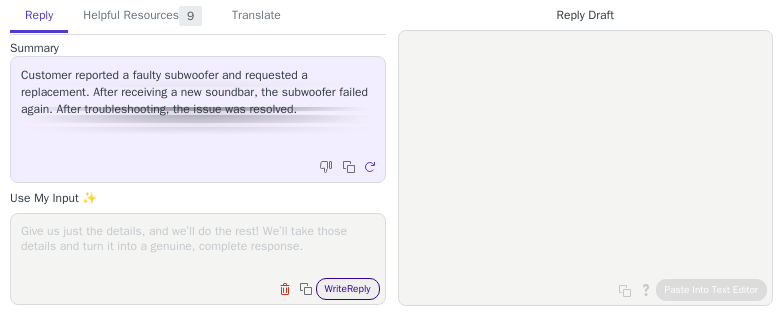 click on "Write  Reply" at bounding box center (348, 289) 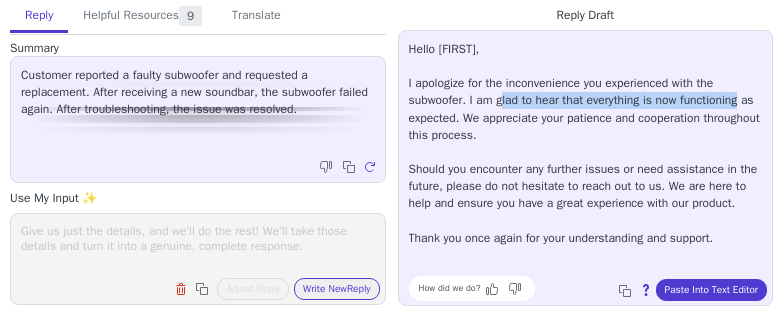 drag, startPoint x: 472, startPoint y: 116, endPoint x: 511, endPoint y: 103, distance: 41.109608 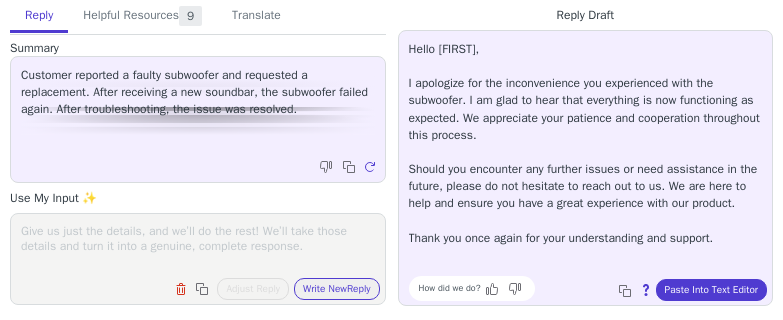 click on "Hello Toni, I apologize for the inconvenience you experienced with the subwoofer. I am glad to hear that everything is now functioning as expected. We appreciate your patience and cooperation throughout this process. Should you encounter any further issues or need assistance in the future, please do not hesitate to reach out to us. We are here to help and ensure you have a great experience with our product. Thank you once again for your understanding and support." at bounding box center (586, 144) 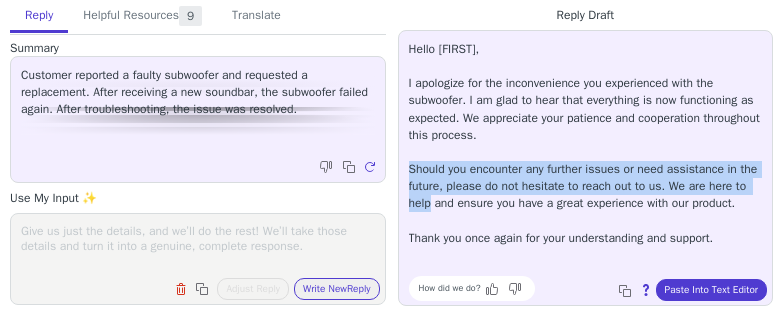 drag, startPoint x: 405, startPoint y: 169, endPoint x: 497, endPoint y: 202, distance: 97.73945 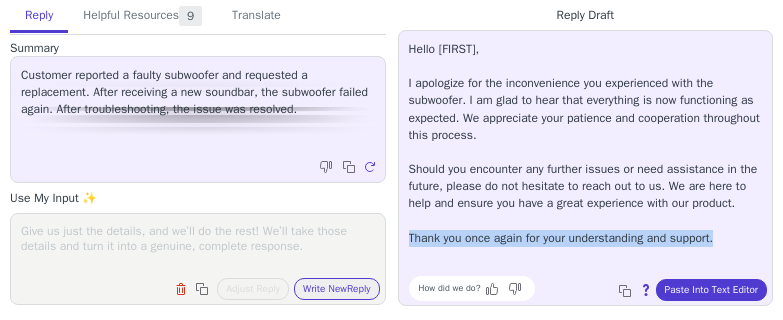 drag, startPoint x: 754, startPoint y: 253, endPoint x: 410, endPoint y: 258, distance: 344.03635 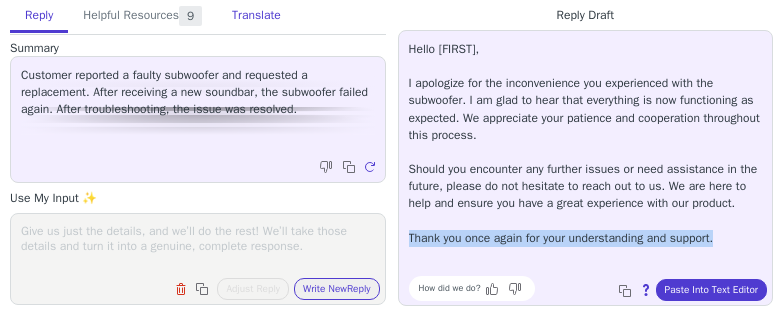 click on "Translate" at bounding box center [256, 16] 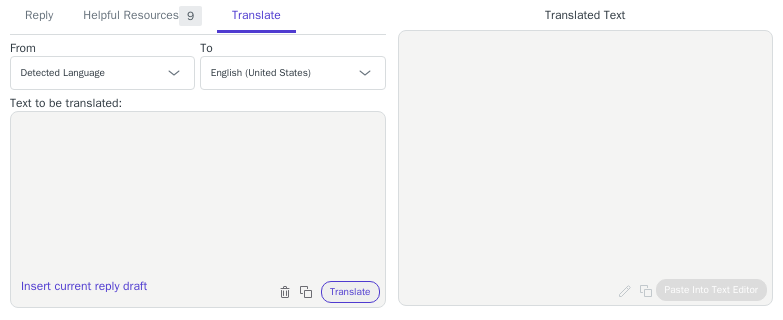 click at bounding box center [198, 197] 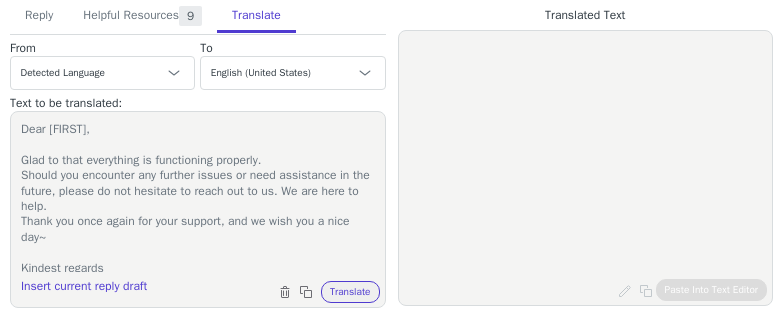 scroll, scrollTop: 34, scrollLeft: 0, axis: vertical 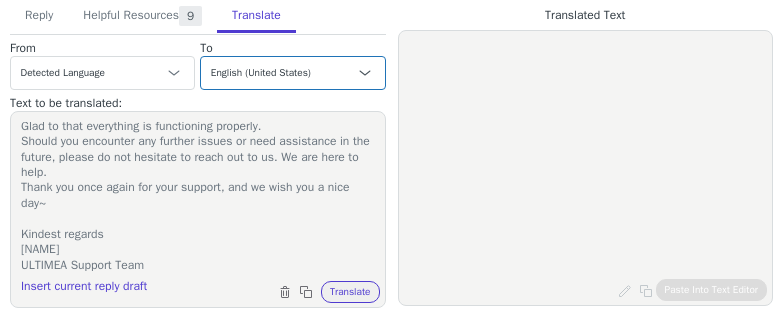 type on "Dear Toni,
Glad to that everything is functioning properly.
Should you encounter any further issues or need assistance in the future, please do not hesitate to reach out to us. We are here to help.
Thank you once again for your support, and we wish you a nice day~
Kindest regards
Jamie
ULTIMEA Support Team" 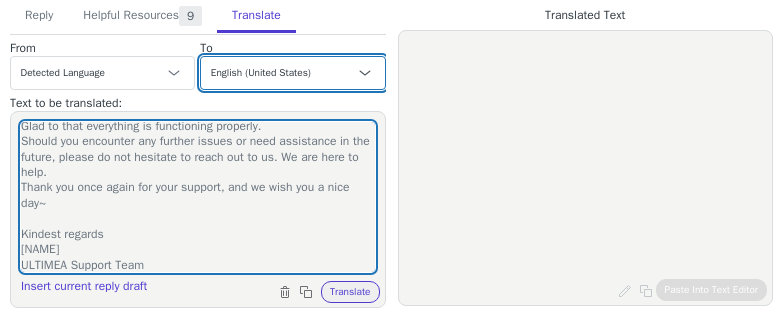 click on "Czech English (United States) Danish Dutch - Nederlands French - français French (Canada) German - Deutsch Italian - italiano Japanese - 日本語 Korean Norwegian Polish Portuguese Portuguese (Brazil) Slovak Spanish - español Swedish English (United Kingdom) Spanish (Spain) - español (España) Chinese (Simplified) - 中文（简体）" at bounding box center (292, 73) 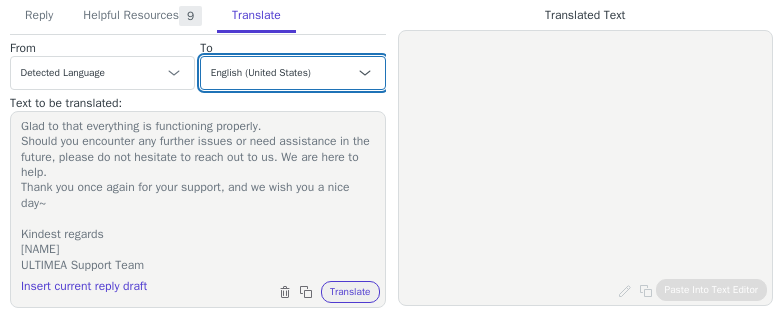 select on "de" 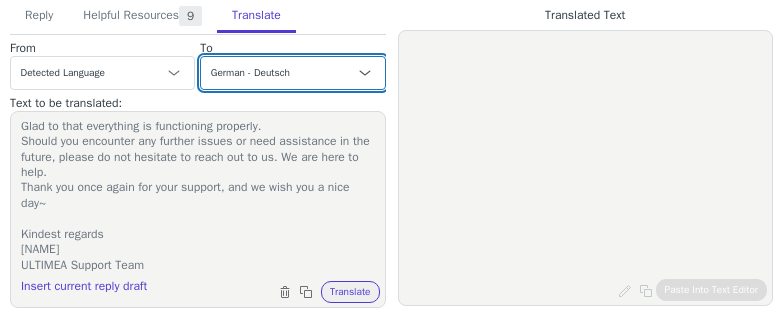click on "Czech English (United States) Danish Dutch - Nederlands French - français French (Canada) German - Deutsch Italian - italiano Japanese - 日本語 Korean Norwegian Polish Portuguese Portuguese (Brazil) Slovak Spanish - español Swedish English (United Kingdom) Spanish (Spain) - español (España) Chinese (Simplified) - 中文（简体）" at bounding box center [292, 73] 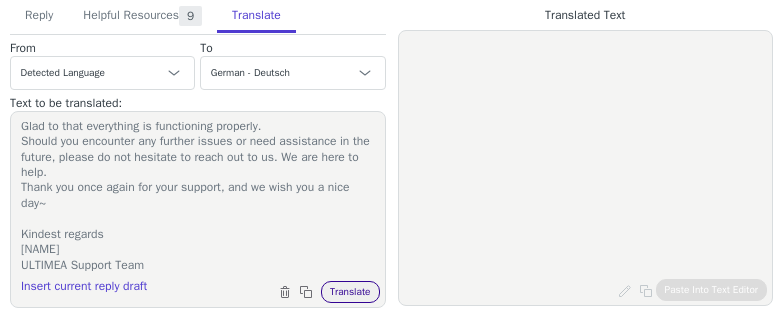 click on "Translate" at bounding box center [350, 292] 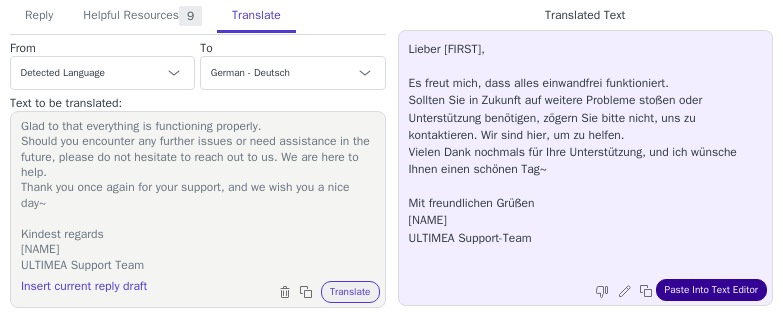 click on "Paste Into Text Editor" at bounding box center [711, 290] 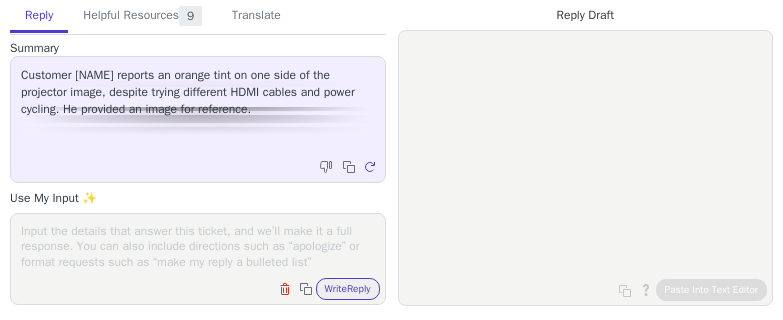 scroll, scrollTop: 0, scrollLeft: 0, axis: both 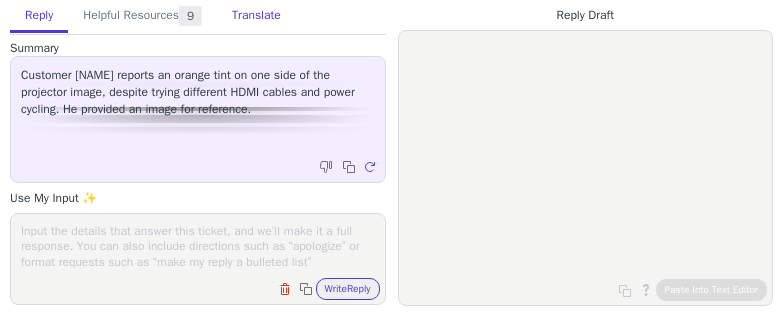 click on "Translate" at bounding box center (256, 16) 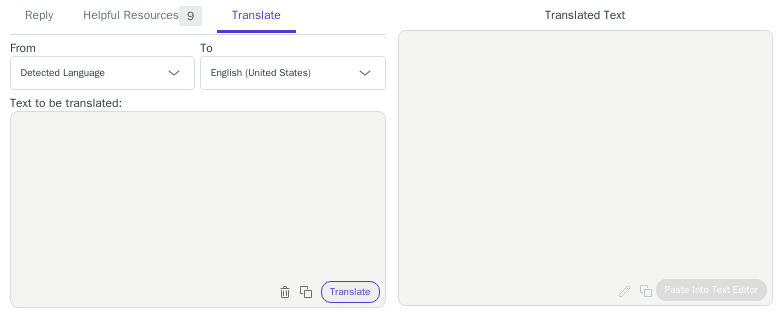 click at bounding box center (198, 197) 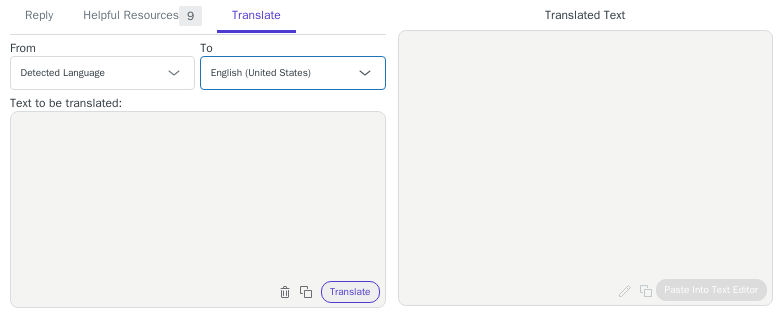 paste on "Hi Baran,
We're very sorry to hear that the issue with the projector still persists.
To solve the issue, we'd like to provide the return label for the defective projector. Once the return package can be tracked online, we will arrange the shipment of the new Apollo P40 projector.
If you agree, would you please let us know your full address so that we can proceed with the replacement process asap?
Thank you, and we look forward to hearing from you.
Kindest regards
Jamie
ULTIMEA Support Team" 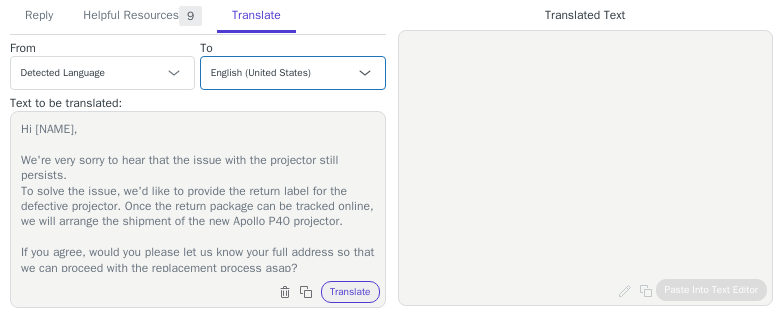 scroll, scrollTop: 126, scrollLeft: 0, axis: vertical 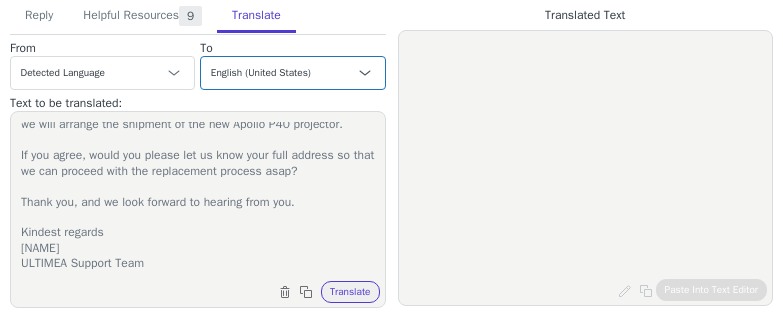 type on "Hi Baran,
We're very sorry to hear that the issue with the projector still persists.
To solve the issue, we'd like to provide the return label for the defective projector. Once the return package can be tracked online, we will arrange the shipment of the new Apollo P40 projector.
If you agree, would you please let us know your full address so that we can proceed with the replacement process asap?
Thank you, and we look forward to hearing from you.
Kindest regards
Jamie
ULTIMEA Support Team" 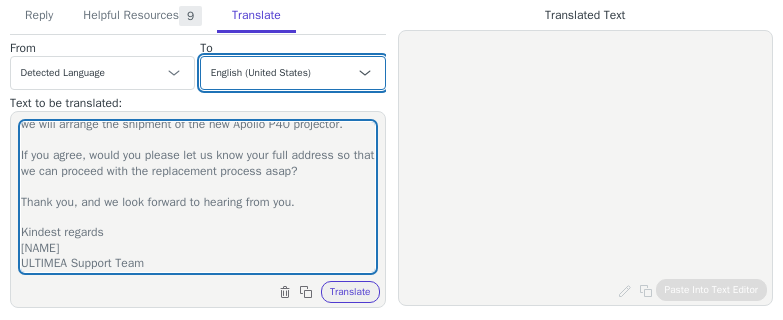 click on "Czech English (United States) Danish Dutch - Nederlands French - français French (Canada) German - Deutsch Italian - italiano Japanese - 日本語 Korean Norwegian Polish Portuguese Portuguese (Brazil) Slovak Spanish - español Swedish English (United Kingdom) Spanish (Spain) - español (España) Chinese (Simplified) - 中文（简体）" at bounding box center [292, 73] 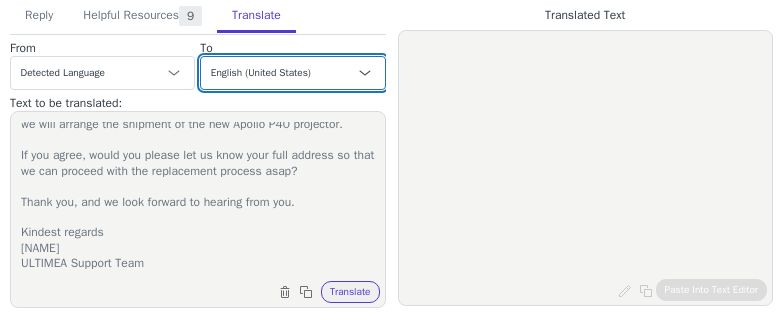 select on "de" 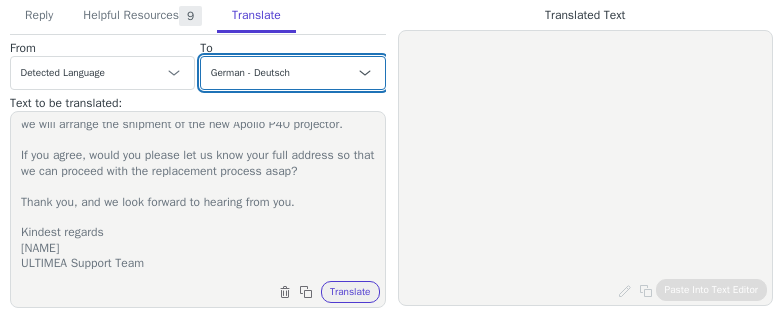 click on "Czech English (United States) Danish Dutch - Nederlands French - français French (Canada) German - Deutsch Italian - italiano Japanese - 日本語 Korean Norwegian Polish Portuguese Portuguese (Brazil) Slovak Spanish - español Swedish English (United Kingdom) Spanish (Spain) - español (España) Chinese (Simplified) - 中文（简体）" at bounding box center (292, 73) 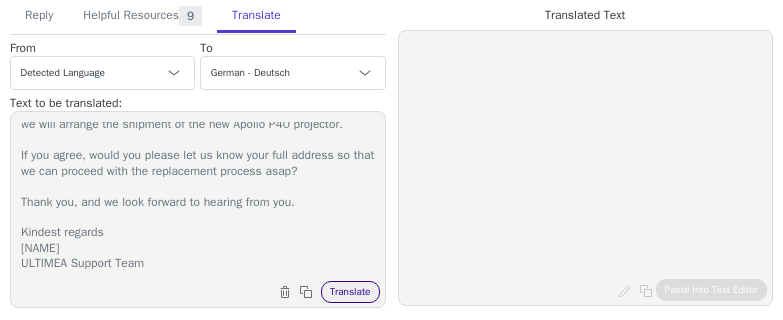 click on "Translate" at bounding box center (350, 292) 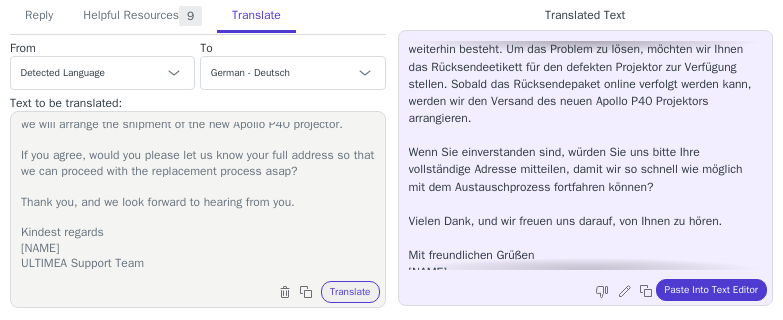 scroll, scrollTop: 96, scrollLeft: 0, axis: vertical 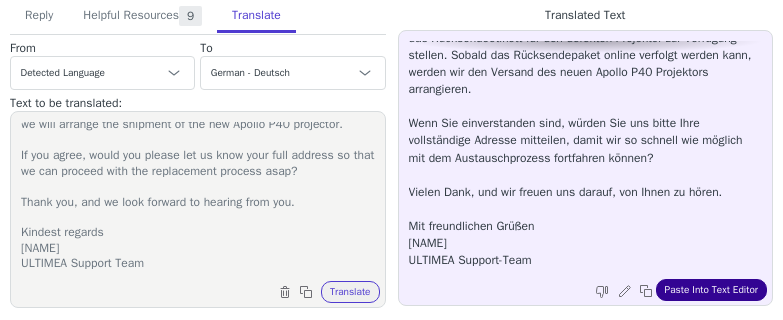click on "Paste Into Text Editor" at bounding box center [711, 290] 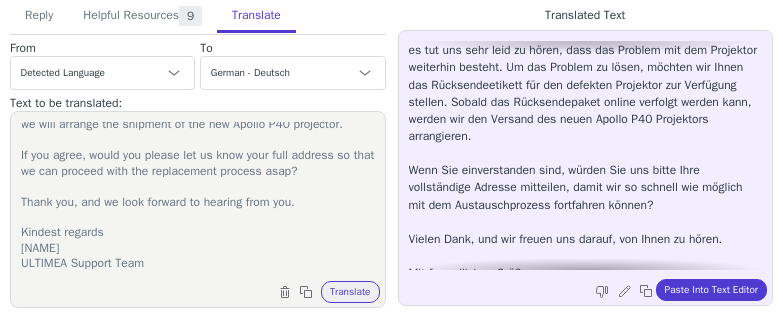 scroll, scrollTop: 0, scrollLeft: 0, axis: both 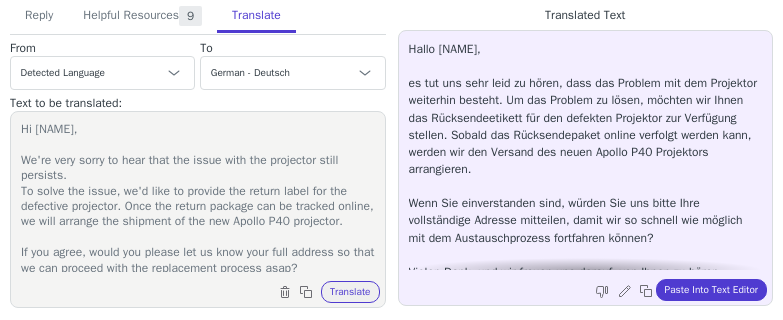 click on "Hi Baran,
We're very sorry to hear that the issue with the projector still persists.
To solve the issue, we'd like to provide the return label for the defective projector. Once the return package can be tracked online, we will arrange the shipment of the new Apollo P40 projector.
If you agree, would you please let us know your full address so that we can proceed with the replacement process asap?
Thank you, and we look forward to hearing from you.
Kindest regards
Jamie
ULTIMEA Support Team Clear text Copy to clipboard Translate" at bounding box center (198, 209) 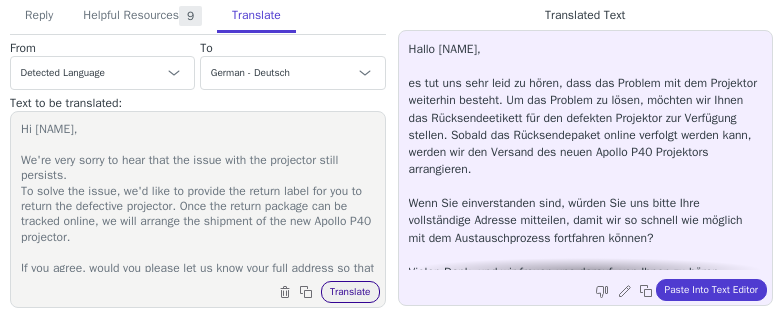 type on "Hi Baran,
We're very sorry to hear that the issue with the projector still persists.
To solve the issue, we'd like to provide the return label for you to return the defective projector. Once the return package can be tracked online, we will arrange the shipment of the new Apollo P40 projector.
If you agree, would you please let us know your full address so that we can proceed with the replacement process asap?
Thank you, and we look forward to hearing from you.
Kindest regards
Jamie
ULTIMEA Support Team" 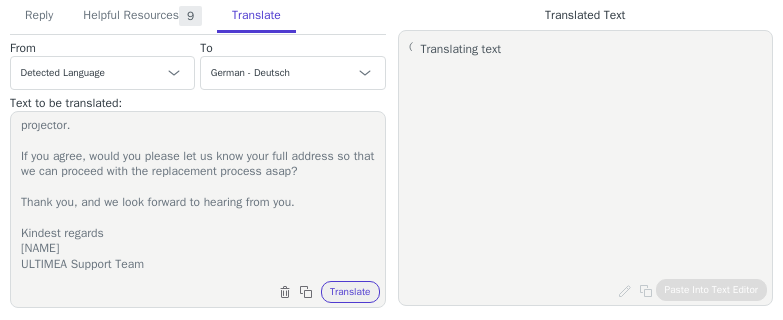 scroll, scrollTop: 126, scrollLeft: 0, axis: vertical 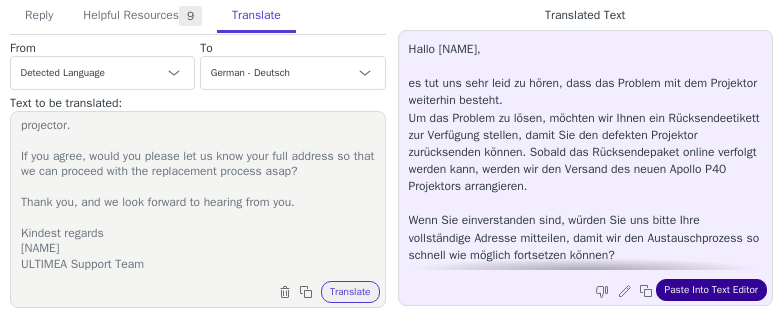 click on "Paste Into Text Editor" at bounding box center (711, 290) 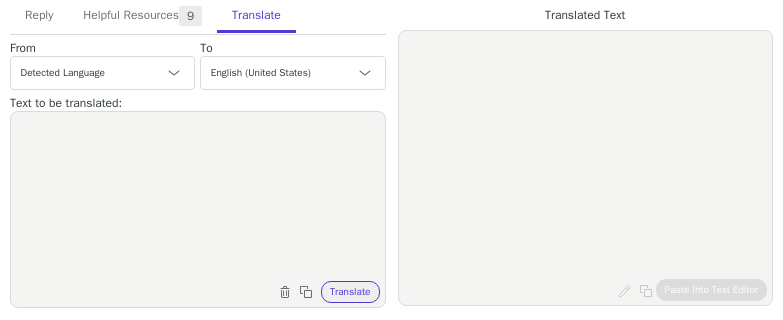 scroll, scrollTop: 0, scrollLeft: 0, axis: both 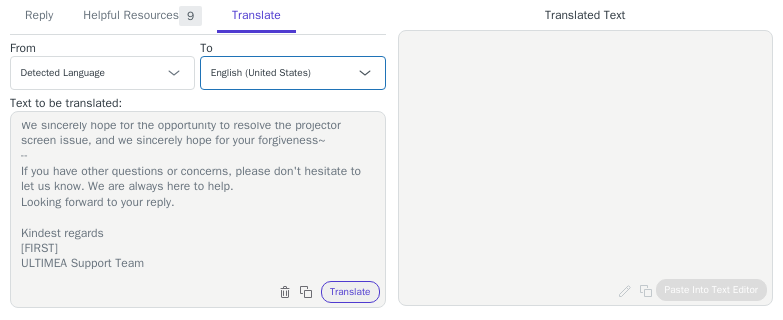 type on "Dear Emile,
Thank you so much for your reply.
We sincerely apologize for any inconvenience caused during your use of our projector screen. We have forwarded this issue to our product team to investigate and allow them to make improvements in the future.
--
In this case, we have already issued a refund of €50, and you are expected to receive it within 1-3 working days.
Your wishes and convenience are of utmost importance to us.
We sincerely hope for the opportunity to resolve the projector screen issue, and we sincerely hope for your forgiveness~
--
If you have other questions or concerns, please don't hesitate to let us know. We are always here to help.
Looking forward to your reply.
Kindest regards
Jamie
ULTIMEA Support Team" 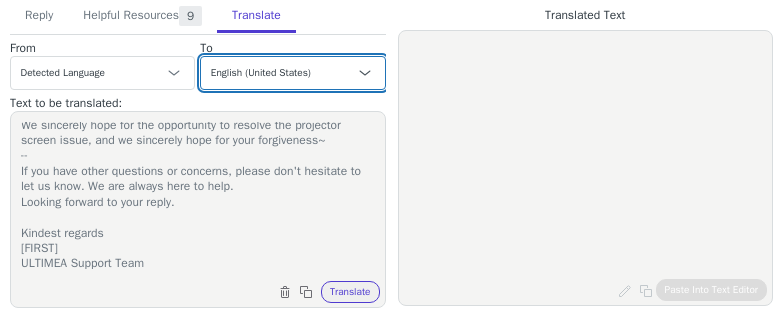click on "Czech English (United States) Danish Dutch - Nederlands French - français French (Canada) German - Deutsch Italian - italiano Japanese - 日本語 Korean Norwegian Polish Portuguese Portuguese (Brazil) Slovak Spanish - español Swedish English (United Kingdom) Spanish (Spain) - español (España) Chinese (Simplified) - 中文（简体）" at bounding box center [292, 73] 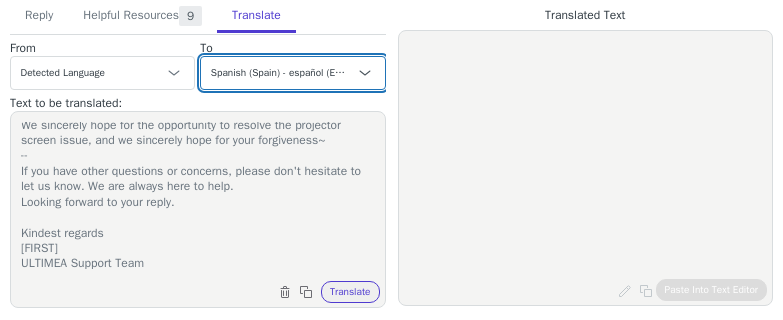 click on "Czech English (United States) Danish Dutch - Nederlands French - français French (Canada) German - Deutsch Italian - italiano Japanese - 日本語 Korean Norwegian Polish Portuguese Portuguese (Brazil) Slovak Spanish - español Swedish English (United Kingdom) Spanish (Spain) - español (España) Chinese (Simplified) - 中文（简体）" at bounding box center [292, 73] 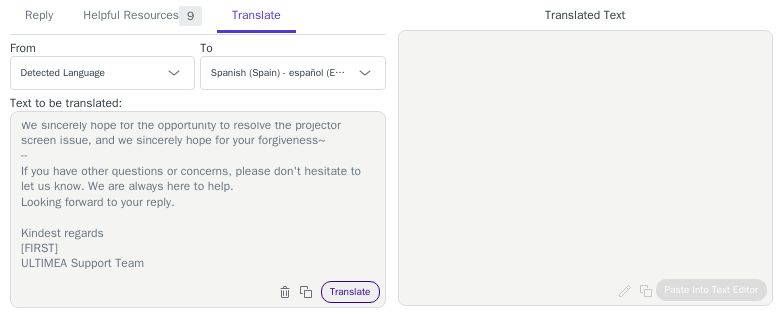 click on "Translate" at bounding box center (350, 292) 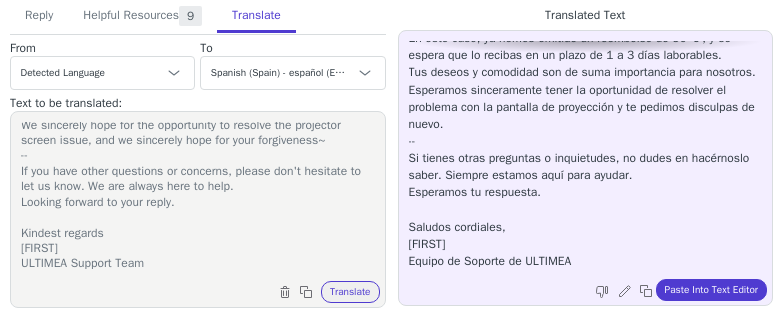 scroll, scrollTop: 200, scrollLeft: 0, axis: vertical 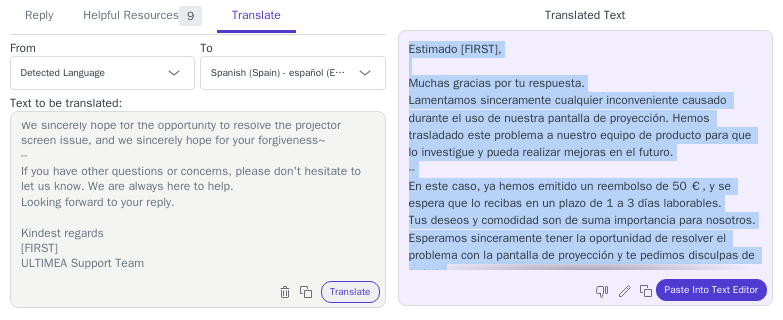drag, startPoint x: 596, startPoint y: 253, endPoint x: 402, endPoint y: 38, distance: 289.58765 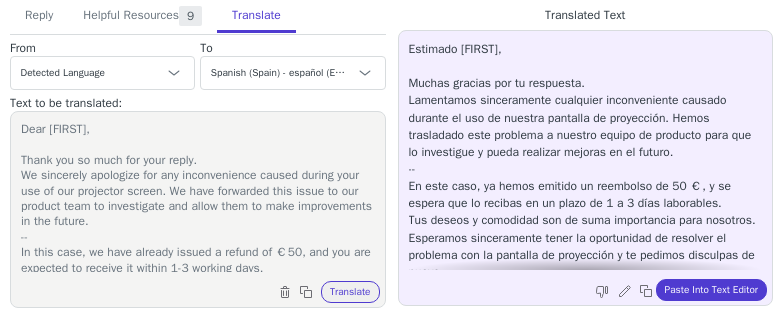 scroll, scrollTop: 111, scrollLeft: 0, axis: vertical 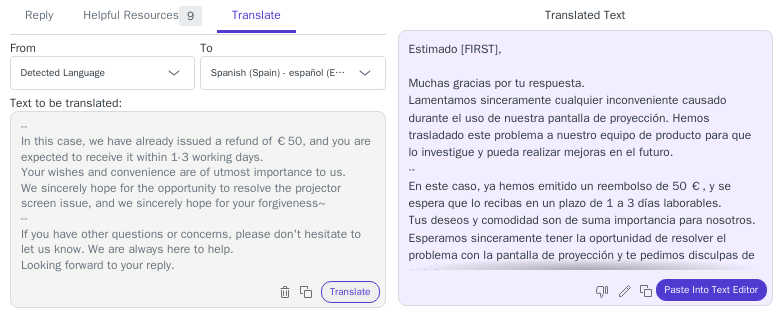 click on "Dear Emile,
Thank you so much for your reply.
We sincerely apologize for any inconvenience caused during your use of our projector screen. We have forwarded this issue to our product team to investigate and allow them to make improvements in the future.
--
In this case, we have already issued a refund of €50, and you are expected to receive it within 1-3 working days.
Your wishes and convenience are of utmost importance to us.
We sincerely hope for the opportunity to resolve the projector screen issue, and we sincerely hope for your forgiveness~
--
If you have other questions or concerns, please don't hesitate to let us know. We are always here to help.
Looking forward to your reply.
Kindest regards
Jamie
ULTIMEA Support Team" at bounding box center (198, 197) 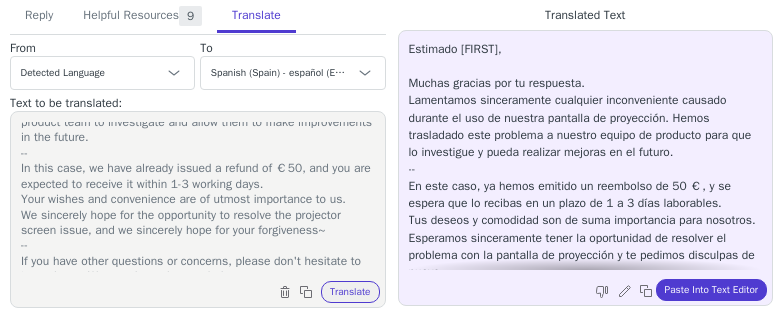 scroll, scrollTop: 40, scrollLeft: 0, axis: vertical 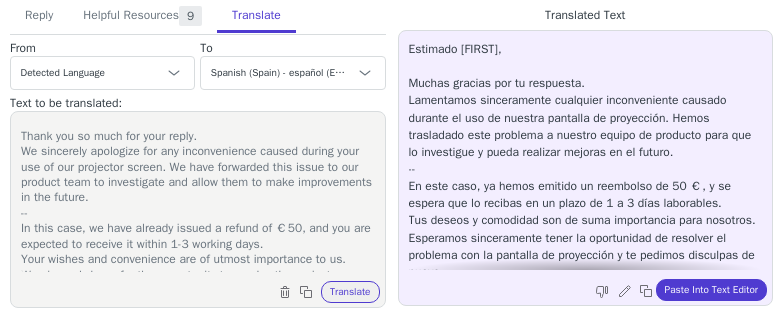 drag, startPoint x: 84, startPoint y: 140, endPoint x: 21, endPoint y: 228, distance: 108.226616 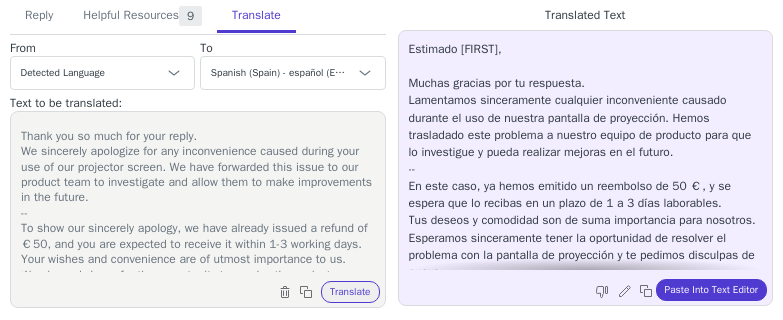 click on "Dear Emile,
Thank you so much for your reply.
We sincerely apologize for any inconvenience caused during your use of our projector screen. We have forwarded this issue to our product team to investigate and allow them to make improvements in the future.
--
To show our sincerely apology, we have already issued a refund of €50, and you are expected to receive it within 1-3 working days.
Your wishes and convenience are of utmost importance to us.
We sincerely hope for the opportunity to resolve the projector screen issue, and we sincerely hope for your forgiveness~
--
If you have other questions or concerns, please don't hesitate to let us know. We are always here to help.
Looking forward to your reply.
Kindest regards
Jamie
ULTIMEA Support Team" at bounding box center (198, 197) 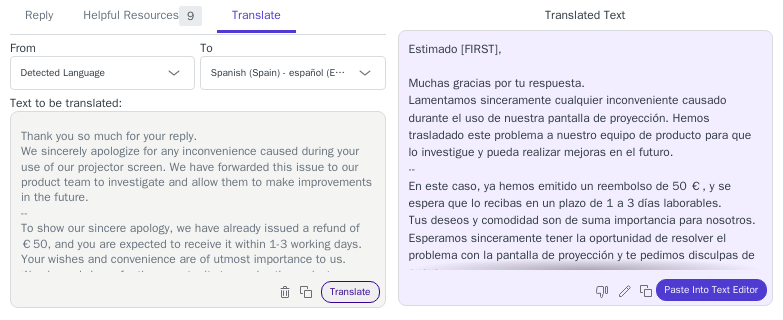 type on "Dear Emile,
Thank you so much for your reply.
We sincerely apologize for any inconvenience caused during your use of our projector screen. We have forwarded this issue to our product team to investigate and allow them to make improvements in the future.
--
To show our sincere apology, we have already issued a refund of €50, and you are expected to receive it within 1-3 working days.
Your wishes and convenience are of utmost importance to us.
We sincerely hope for the opportunity to resolve the projector screen issue, and we sincerely hope for your forgiveness~
--
If you have other questions or concerns, please don't hesitate to let us know. We are always here to help.
Looking forward to your reply.
Kindest regards
Jamie
ULTIMEA Support Team" 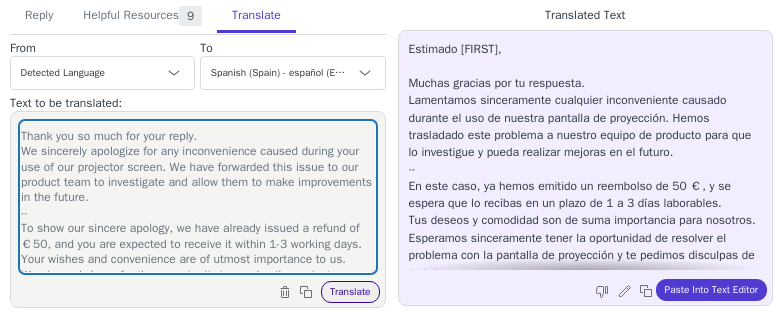 click on "Translate" at bounding box center (350, 292) 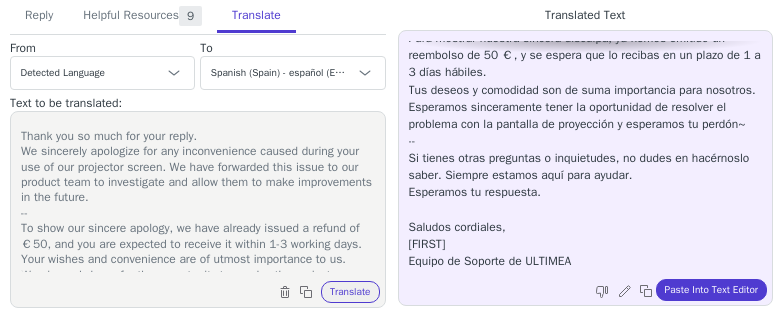 scroll, scrollTop: 0, scrollLeft: 0, axis: both 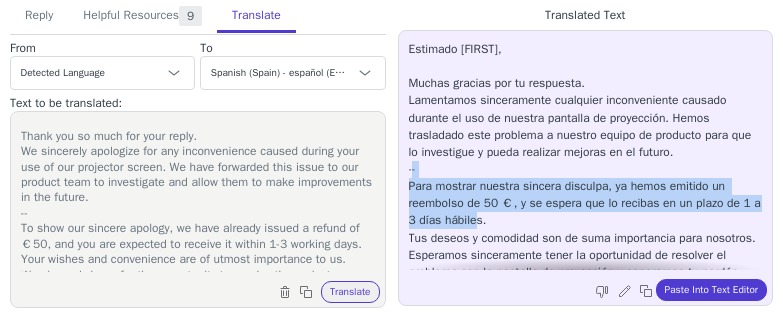drag, startPoint x: 571, startPoint y: 239, endPoint x: 410, endPoint y: 198, distance: 166.1385 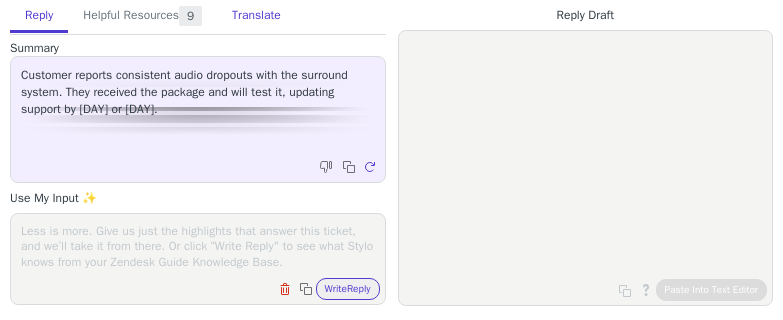 scroll, scrollTop: 0, scrollLeft: 0, axis: both 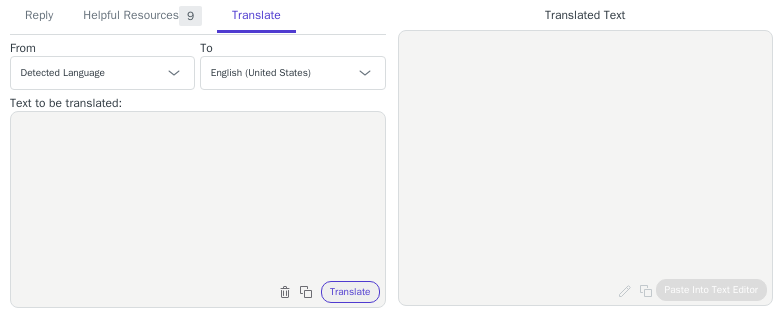 click at bounding box center (198, 197) 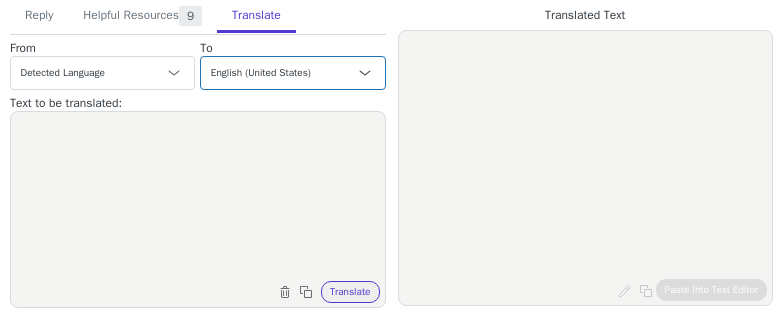 paste on "Dear [PERSON],
Glad to hear that you have received the new soundbar.
Please take your time to try out the new soundbar, and please don't hesitate to get back to us if you need any assistance.
We sincerely hope it will resolve the issues you encountered with the previous Aura A40 model.
Looking forward to your reply on [DAY] or [DAY].
Kindest regards
[PERSON]
ULTIMEA Support Team" 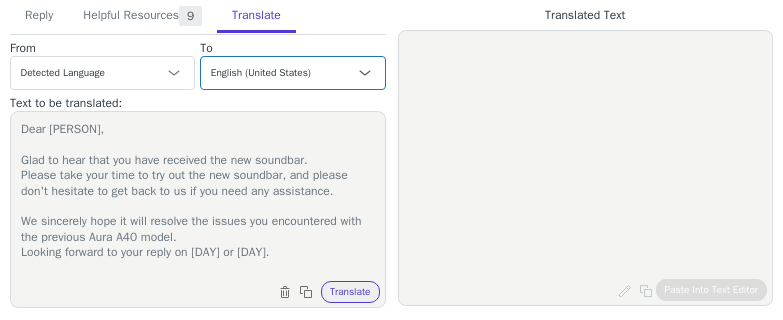 scroll, scrollTop: 65, scrollLeft: 0, axis: vertical 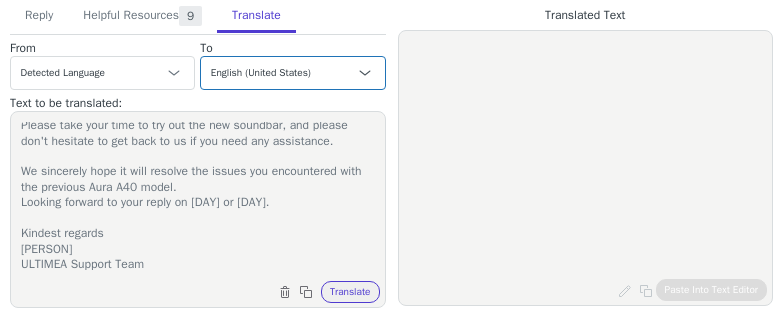 type on "Dear [PERSON],
Glad to hear that you have received the new soundbar.
Please take your time to try out the new soundbar, and please don't hesitate to get back to us if you need any assistance.
We sincerely hope it will resolve the issues you encountered with the previous Aura A40 model.
Looking forward to your reply on [DAY] or [DAY].
Kindest regards
[PERSON]
ULTIMEA Support Team" 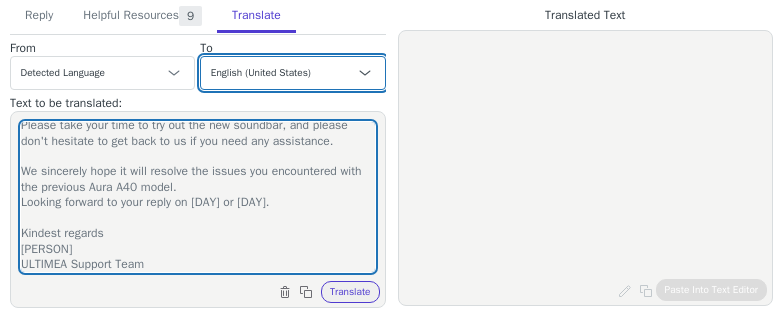 click on "Czech English (United States) Danish Dutch - Nederlands French - français French (Canada) German - Deutsch Italian - italiano Japanese - 日本語 Korean Norwegian Polish Portuguese Portuguese (Brazil) Slovak Spanish - español Swedish English (United Kingdom) Spanish (Spain) - español (España) Chinese (Simplified) - 中文（简体）" at bounding box center (292, 73) 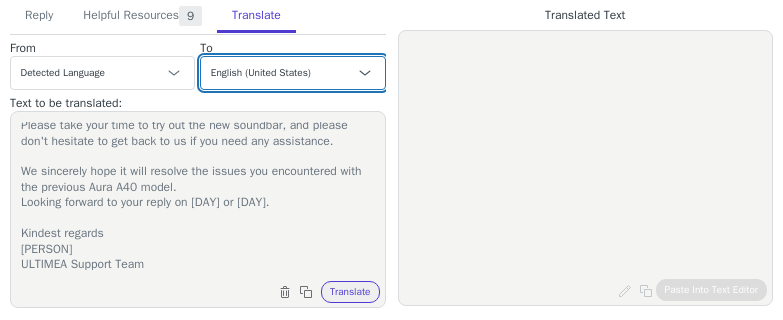 select on "de" 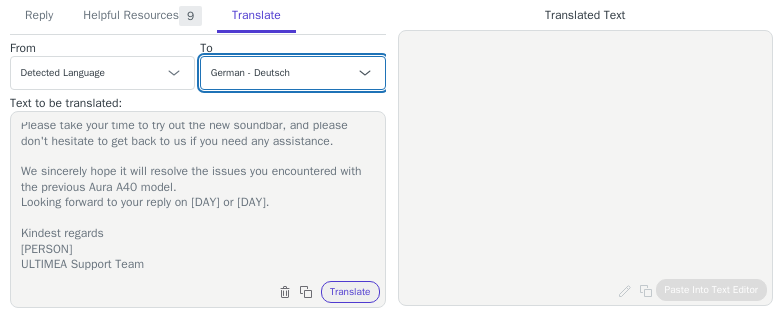 click on "Czech English (United States) Danish Dutch - Nederlands French - français French (Canada) German - Deutsch Italian - italiano Japanese - 日本語 Korean Norwegian Polish Portuguese Portuguese (Brazil) Slovak Spanish - español Swedish English (United Kingdom) Spanish (Spain) - español (España) Chinese (Simplified) - 中文（简体）" at bounding box center [292, 73] 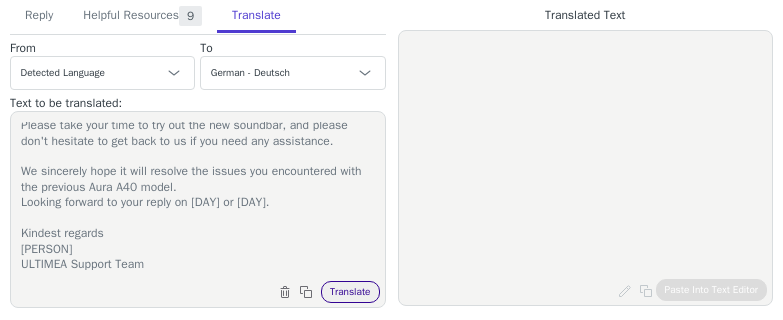 click on "Translate" at bounding box center [350, 292] 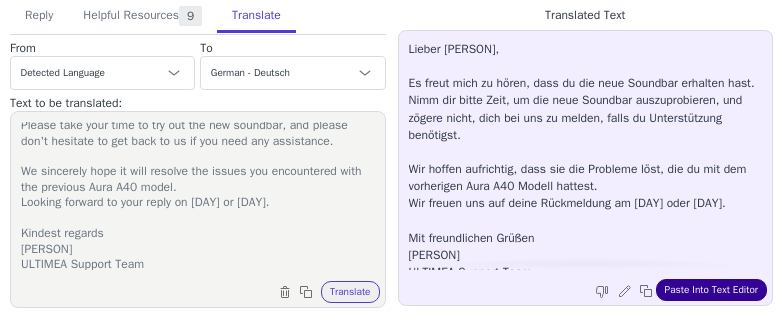 click on "Paste Into Text Editor" at bounding box center [711, 290] 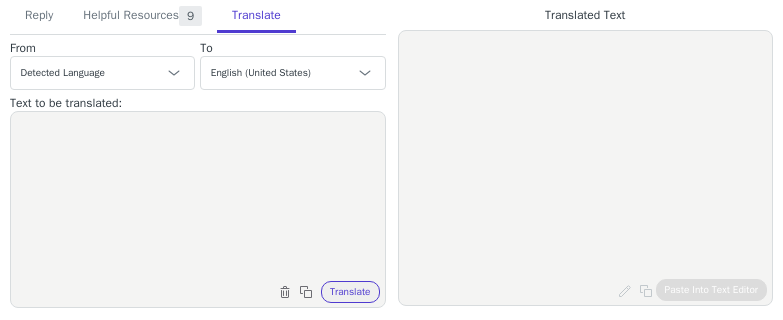 scroll, scrollTop: 0, scrollLeft: 0, axis: both 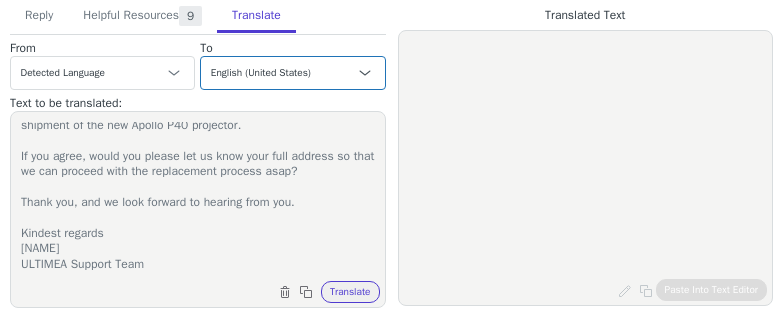 type on "Hi Albert,
We sincerely apologize for the inconvenience you are experiencing with your projector.
To solve the issue, we'd like to help you replace the projector. We will provide the return label for you to return the defective projector. Once the return package can be tracked online, we will arrange the shipment of the new Apollo P40 projector.
If you agree, would you please let us know your full address so that we can proceed with the replacement process asap?
Thank you, and we look forward to hearing from you.
Kindest regards
[NAME]
ULTIMEA Support Team" 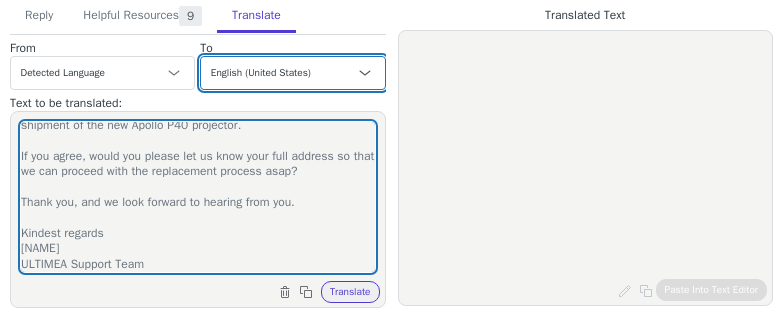 click on "Czech English (United States) Danish Dutch - Nederlands French - français French (Canada) German - Deutsch Italian - italiano Japanese - 日本語 Korean Norwegian Polish Portuguese Portuguese (Brazil) Slovak Spanish - español Swedish English (United Kingdom) Spanish (Spain) - español (España) Chinese (Simplified) - 中文（简体）" at bounding box center [292, 73] 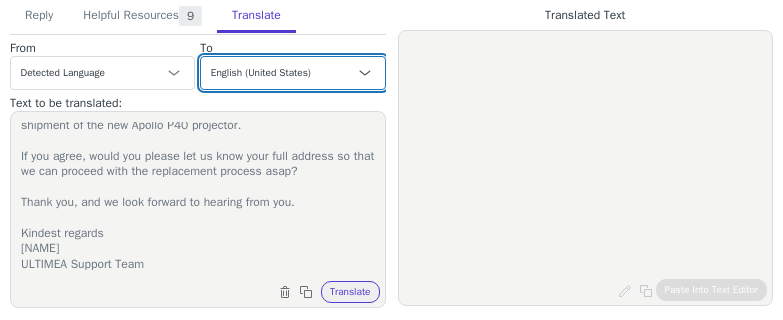 select on "es-es" 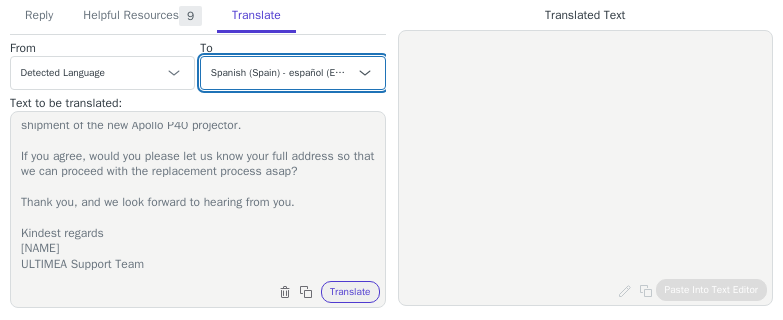 click on "Czech English (United States) Danish Dutch - Nederlands French - français French (Canada) German - Deutsch Italian - italiano Japanese - 日本語 Korean Norwegian Polish Portuguese Portuguese (Brazil) Slovak Spanish - español Swedish English (United Kingdom) Spanish (Spain) - español (España) Chinese (Simplified) - 中文（简体）" at bounding box center (292, 73) 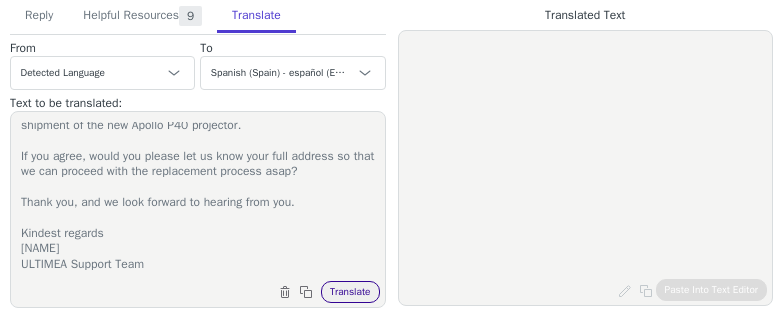 click on "Translate" at bounding box center (350, 292) 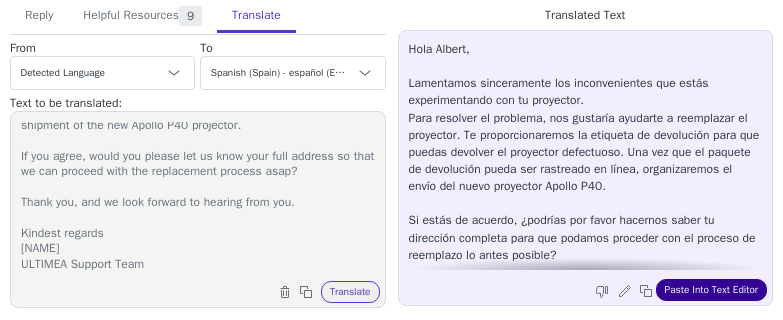 click on "Paste Into Text Editor" at bounding box center [711, 290] 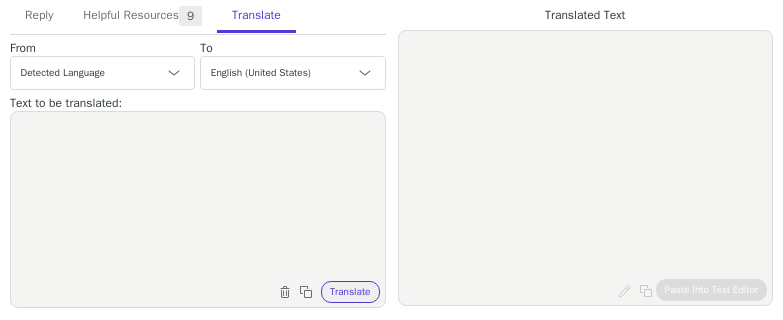 scroll, scrollTop: 0, scrollLeft: 0, axis: both 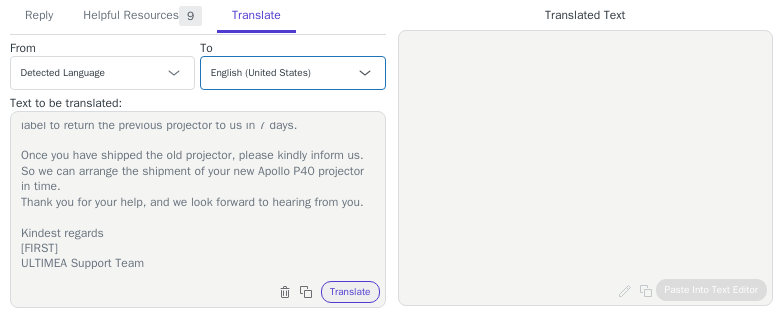 type on "Hi [FIRST],
Thank you for your information.
Please kindly check the attached return label. You can use this label to return the previous projector to us in 7 days.
Once you have shipped the old projector, please kindly inform us. So we can arrange the shipment of your new Apollo P40 projector in time.
Thank you for your help, and we look forward to hearing from you.
Kindest regards
[FIRST]
ULTIMEA Support Team" 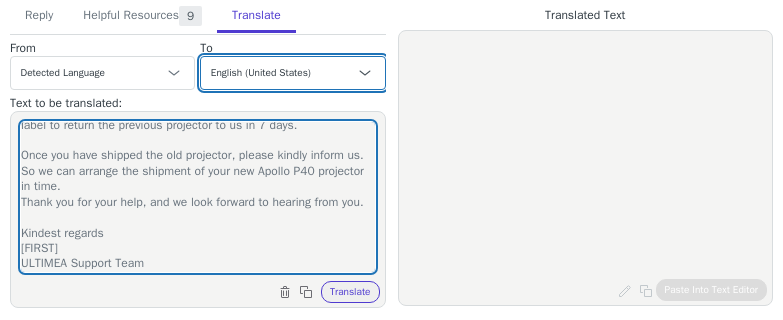 click on "Czech English (United States) Danish Dutch - Nederlands French - français French (Canada) German - Deutsch Italian - italiano Japanese - 日本語 Korean Norwegian Polish Portuguese Portuguese (Brazil) Slovak Spanish - español Swedish English (United Kingdom) Spanish (Spain) - español (España) Chinese (Simplified) - 中文（简体）" at bounding box center (292, 73) 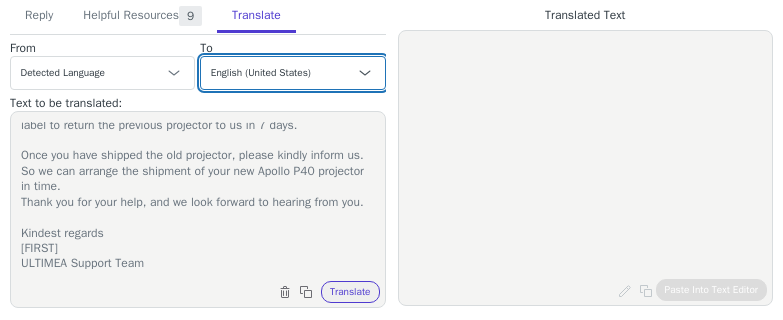 select on "de" 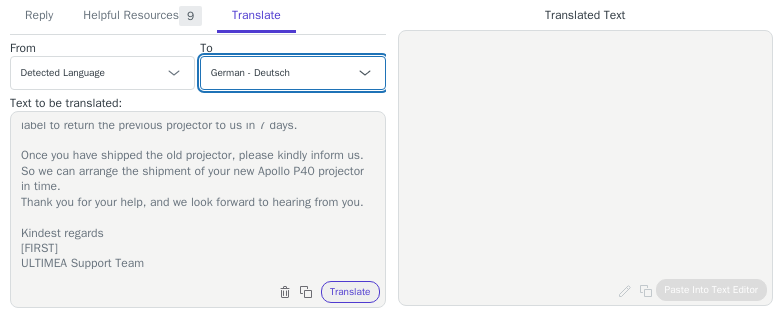 click on "Czech English (United States) Danish Dutch - Nederlands French - français French (Canada) German - Deutsch Italian - italiano Japanese - 日本語 Korean Norwegian Polish Portuguese Portuguese (Brazil) Slovak Spanish - español Swedish English (United Kingdom) Spanish (Spain) - español (España) Chinese (Simplified) - 中文（简体）" at bounding box center (292, 73) 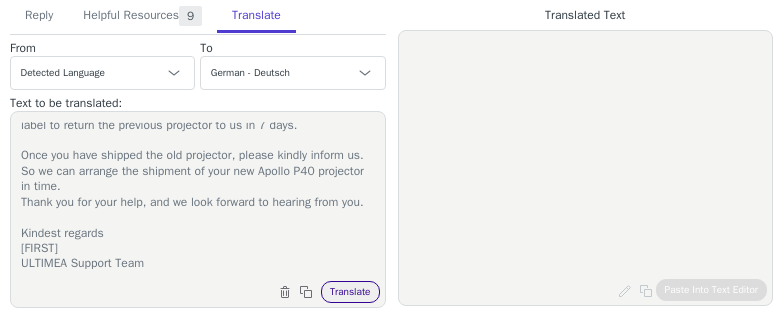 click on "Translate" at bounding box center (350, 292) 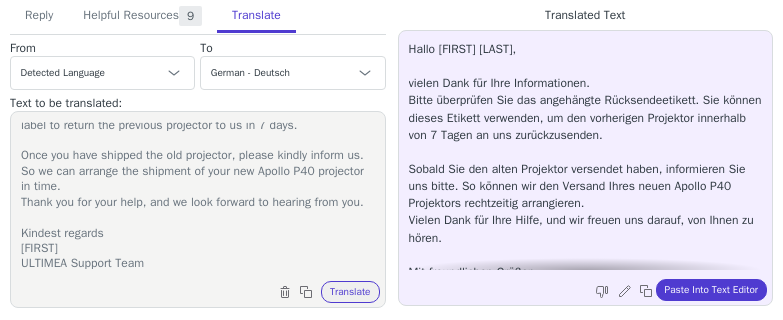scroll, scrollTop: 45, scrollLeft: 0, axis: vertical 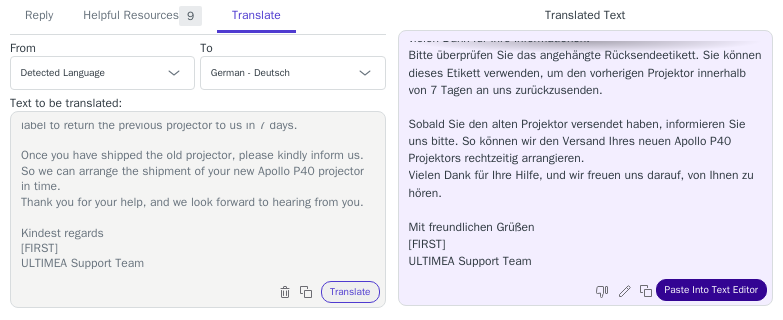 click on "Paste Into Text Editor" at bounding box center [711, 290] 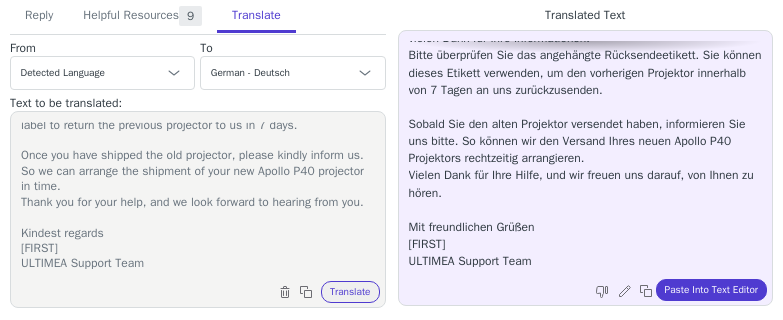 click on "Hi Baran,
Thank you for your information.
Please kindly check the attached return label. You can use this label to return the previous projector to us in 7 days.
Once you have shipped the old projector, please kindly inform us. So we can arrange the shipment of your new Apollo P40 projector in time.
Thank you for your help, and we look forward to hearing from you.
Kindest regards
Jamie
ULTIMEA Support Team" at bounding box center (198, 197) 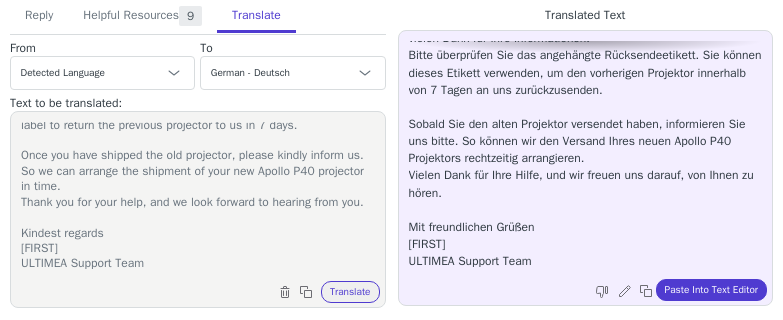 click on "Hi Baran,
Thank you for your information.
Please kindly check the attached return label. You can use this label to return the previous projector to us in 7 days.
Once you have shipped the old projector, please kindly inform us. So we can arrange the shipment of your new Apollo P40 projector in time.
Thank you for your help, and we look forward to hearing from you.
Kindest regards
Jamie
ULTIMEA Support Team" at bounding box center (198, 197) 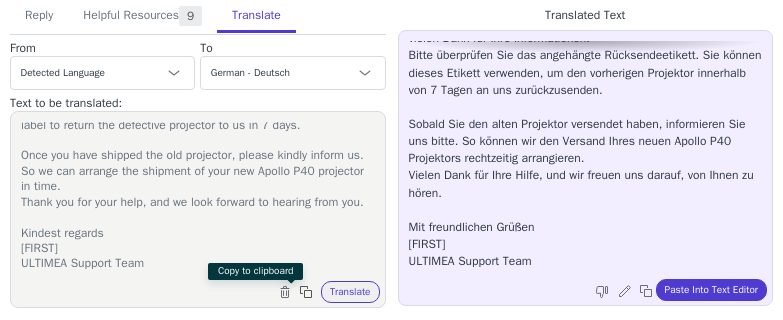 type on "Hi [FIRST] [LAST],
Thank you for your information.
Please kindly check the attached return label. You can use this label to return the defective projector to us in 7 days.
Once you have shipped the old projector, please kindly inform us. So we can arrange the shipment of your new Apollo P40 projector in time.
Thank you for your help, and we look forward to hearing from you.
Kindest regards
[FIRST]
ULTIMEA Support Team" 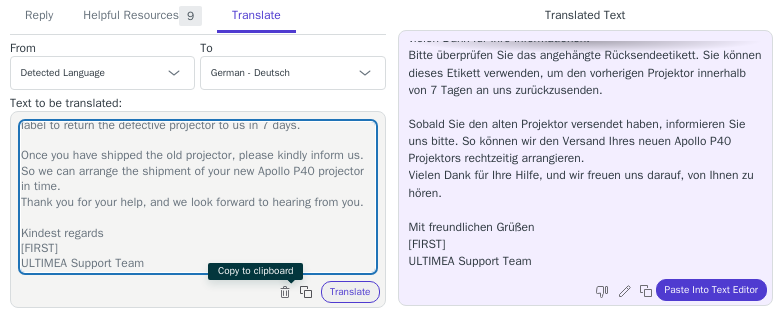 click at bounding box center (308, 294) 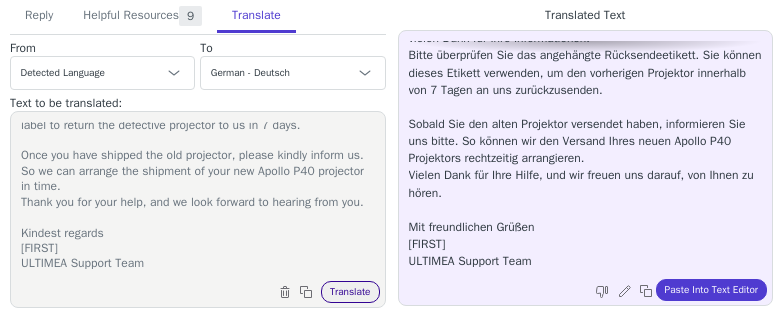 click on "Translate" at bounding box center (350, 292) 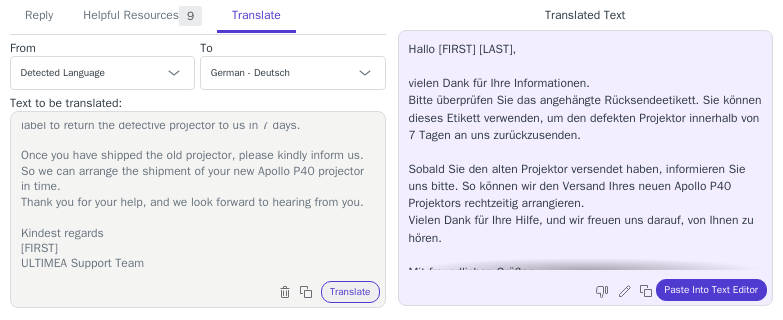 click on "Edit and re-translate Copy to clipboard Paste Into Text Editor" at bounding box center (596, 288) 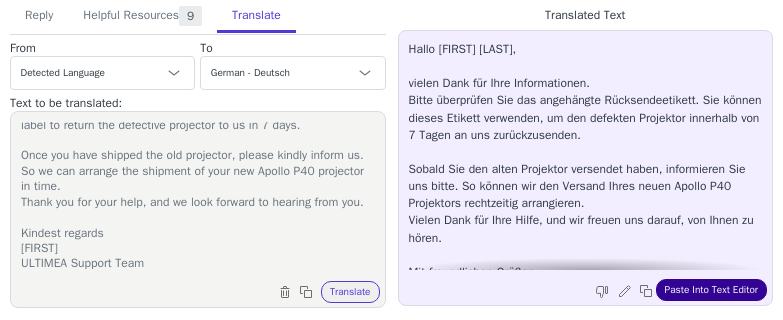 click on "Paste Into Text Editor" at bounding box center (711, 290) 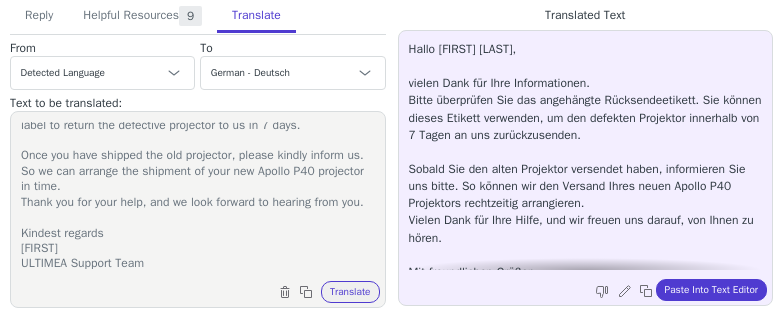 click on "Hi [FIRST] [LAST],
Thank you for your information.
Please kindly check the attached return label. You can use this label to return the defective projector to us in 7 days.
Once you have shipped the old projector, please kindly inform us. So we can arrange the shipment of your new Apollo P40 projector in time.
Thank you for your help, and we look forward to hearing from you.
Kindest regards
[FIRST]
ULTIMEA Support Team" at bounding box center (198, 197) 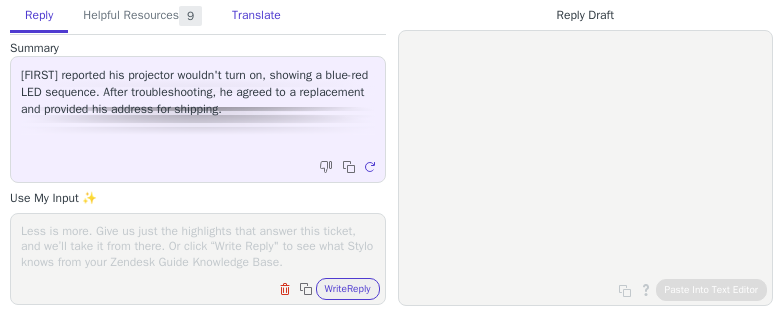 scroll, scrollTop: 0, scrollLeft: 0, axis: both 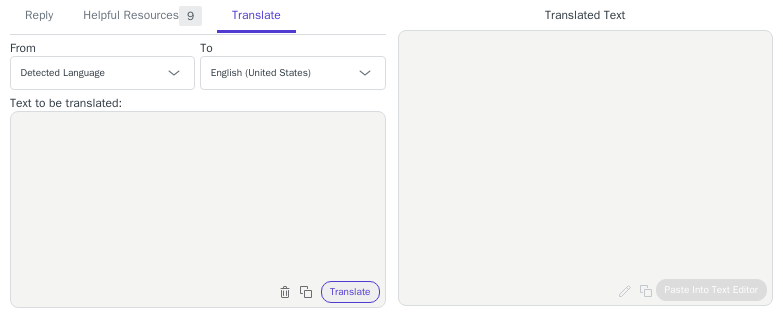 drag, startPoint x: 212, startPoint y: 166, endPoint x: 204, endPoint y: 192, distance: 27.202942 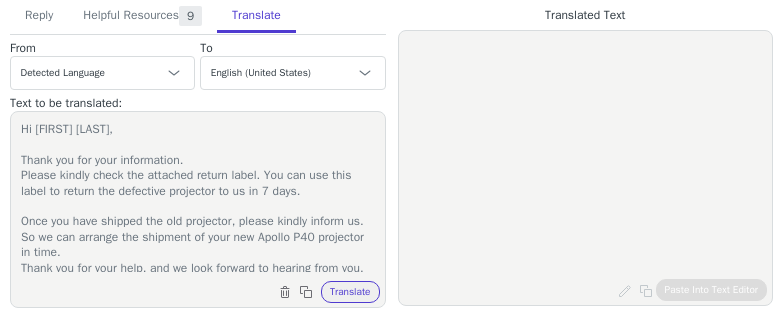 scroll, scrollTop: 80, scrollLeft: 0, axis: vertical 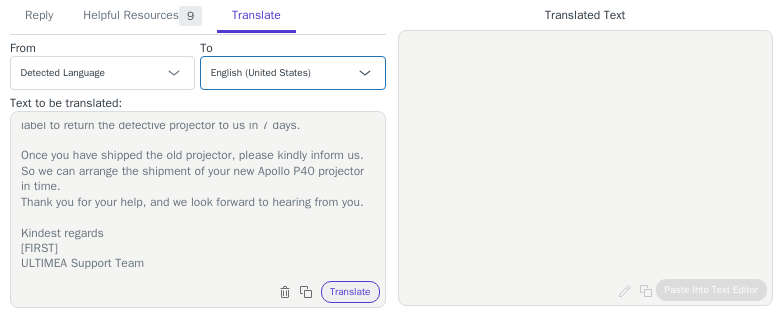 type on "Hi [FIRST] [LAST],
Thank you for your information.
Please kindly check the attached return label. You can use this label to return the defective projector to us in 7 days.
Once you have shipped the old projector, please kindly inform us. So we can arrange the shipment of your new Apollo P40 projector in time.
Thank you for your help, and we look forward to hearing from you.
Kindest regards
[FIRST]
ULTIMEA Support Team" 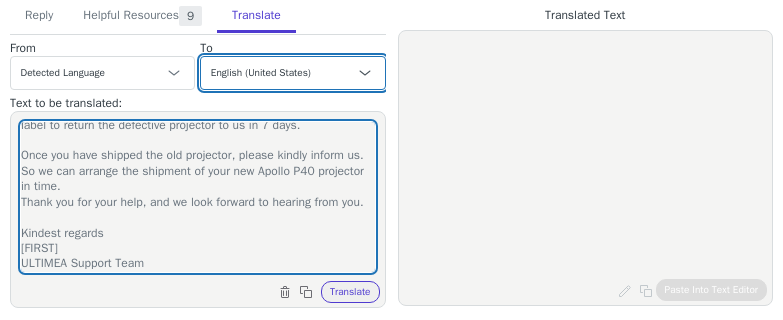 click on "Czech English (United States) Danish Dutch - Nederlands French - français French (Canada) German - Deutsch Italian - italiano Japanese - 日本語 Korean Norwegian Polish Portuguese Portuguese (Brazil) Slovak Spanish - español Swedish English (United Kingdom) Spanish (Spain) - español (España) Chinese (Simplified) - 中文（简体）" at bounding box center (292, 73) 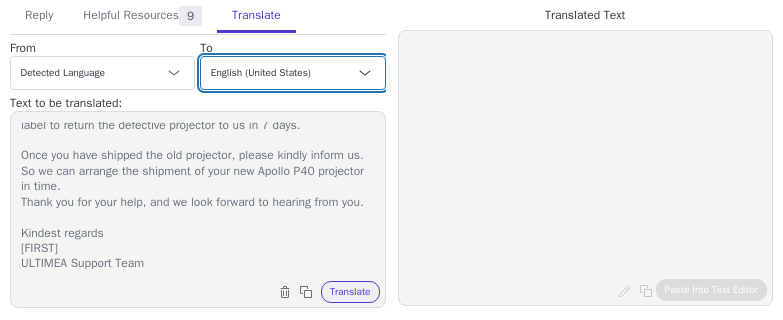 select on "es-es" 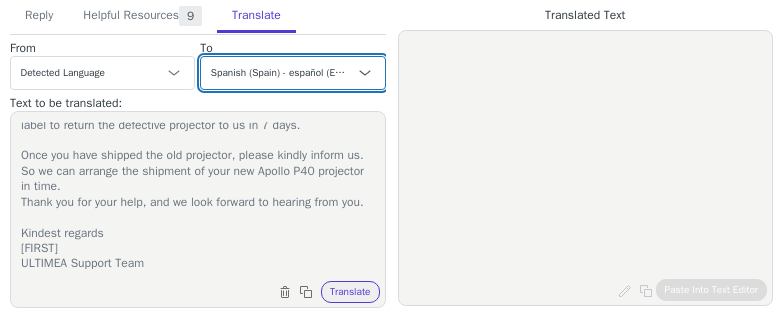 click on "Czech English (United States) Danish Dutch - Nederlands French - français French (Canada) German - Deutsch Italian - italiano Japanese - 日本語 Korean Norwegian Polish Portuguese Portuguese (Brazil) Slovak Spanish - español Swedish English (United Kingdom) Spanish (Spain) - español (España) Chinese (Simplified) - 中文（简体）" at bounding box center [292, 73] 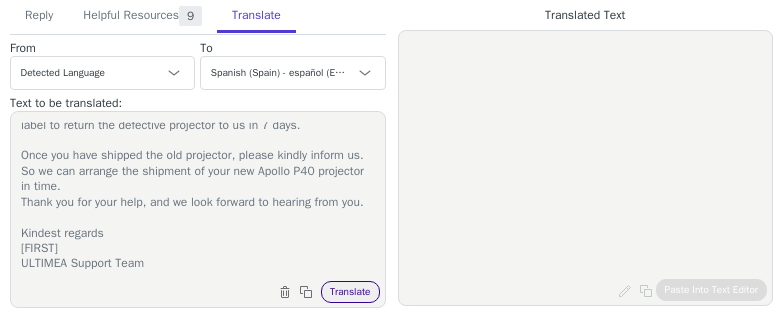 click on "Translate" at bounding box center [350, 292] 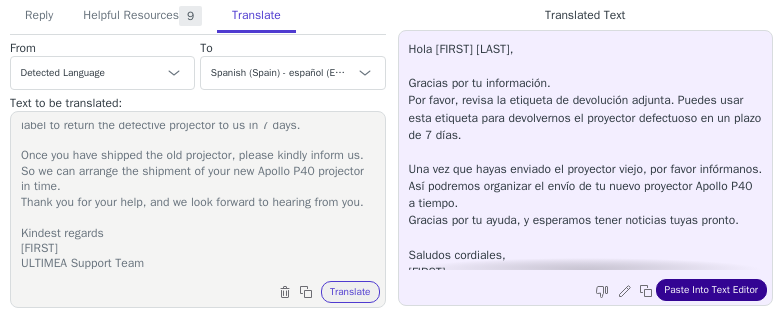click on "Paste Into Text Editor" at bounding box center (711, 290) 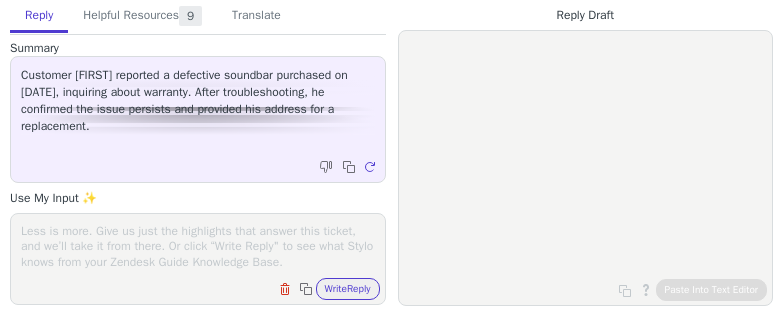 scroll, scrollTop: 0, scrollLeft: 0, axis: both 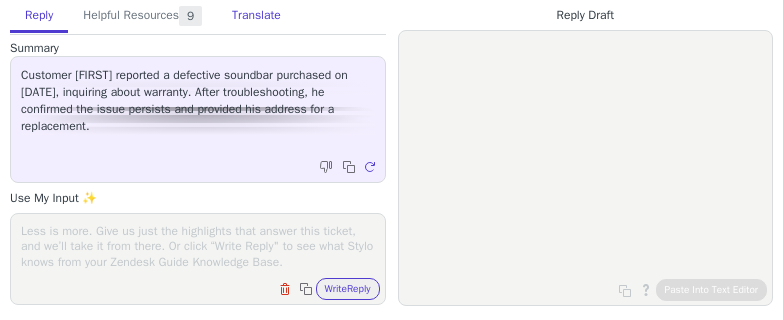 click on "Translate" at bounding box center (256, 16) 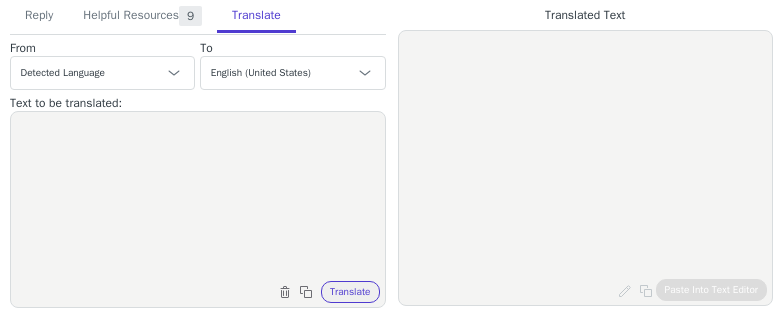 click at bounding box center [198, 197] 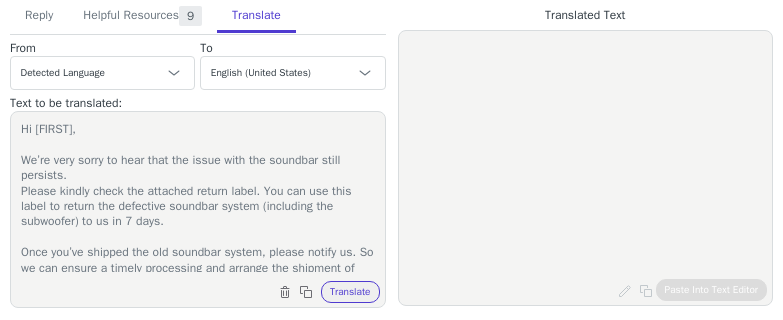 scroll, scrollTop: 142, scrollLeft: 0, axis: vertical 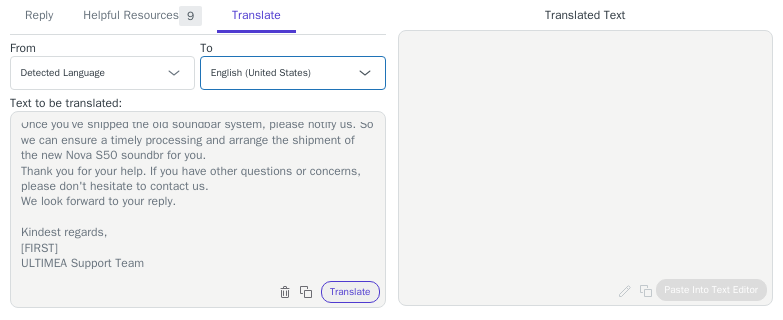 type on "Hi Dominik,
We’re very sorry to hear that the issue with the soundbar still persists.
Please kindly check the attached return label. You can use this label to return the defective soundbar system (including the subwoofer) to us in 7 days.
Once you’ve shipped the old soundbar system, please notify us. So we can ensure a timely processing and arrange the shipment of the new Nova S50 soundbr for you.
Thank you for your help. If you have other questions or concerns, please don't hesitate to contact us.
We look forward to your reply.
Kindest regards,
Jamie
ULTIMEA Support Team" 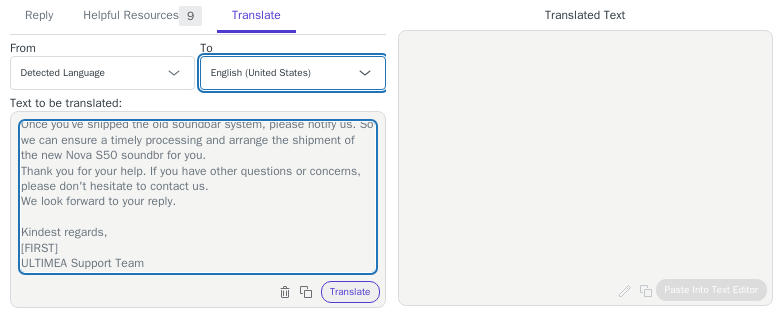 click on "Czech English (United States) Danish Dutch - Nederlands French - français French (Canada) German - Deutsch Italian - italiano Japanese - 日本語 Korean Norwegian Polish Portuguese Portuguese (Brazil) Slovak Spanish - español Swedish English (United Kingdom) Spanish (Spain) - español (España) Chinese (Simplified) - 中文（简体）" at bounding box center (292, 73) 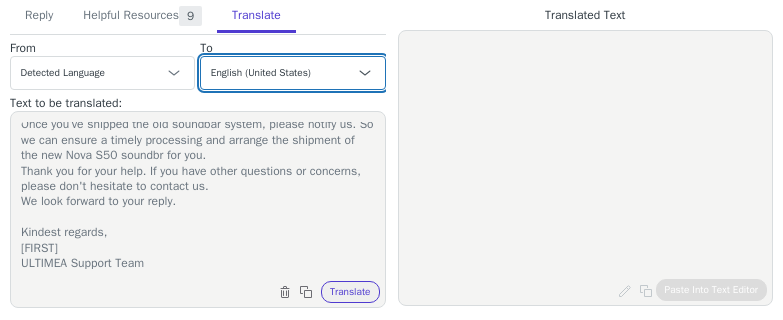 select on "de" 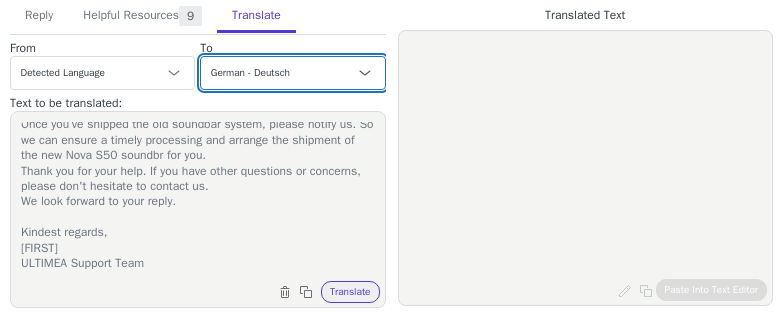 click on "Czech English (United States) Danish Dutch - Nederlands French - français French (Canada) German - Deutsch Italian - italiano Japanese - 日本語 Korean Norwegian Polish Portuguese Portuguese (Brazil) Slovak Spanish - español Swedish English (United Kingdom) Spanish (Spain) - español (España) Chinese (Simplified) - 中文（简体）" at bounding box center [292, 73] 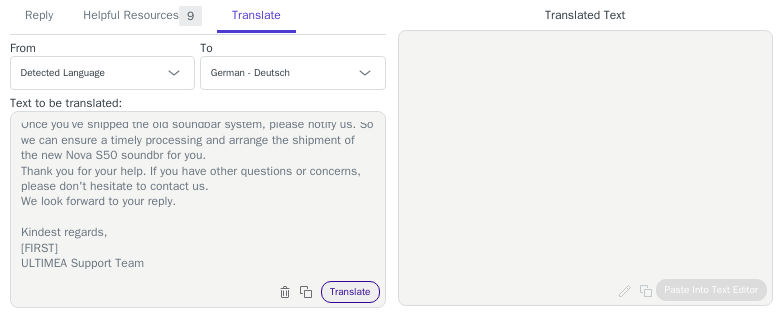 click on "Translate" at bounding box center (350, 292) 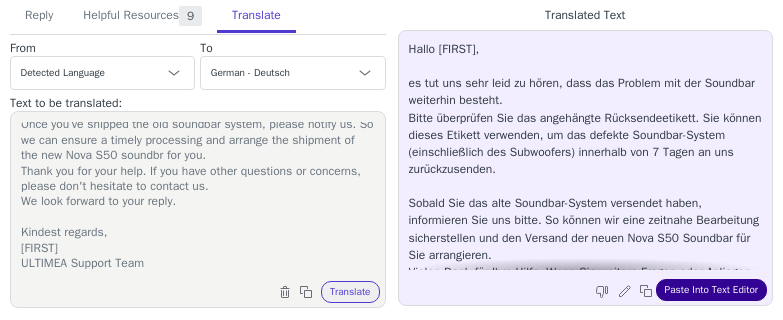 click on "Paste Into Text Editor" at bounding box center (711, 290) 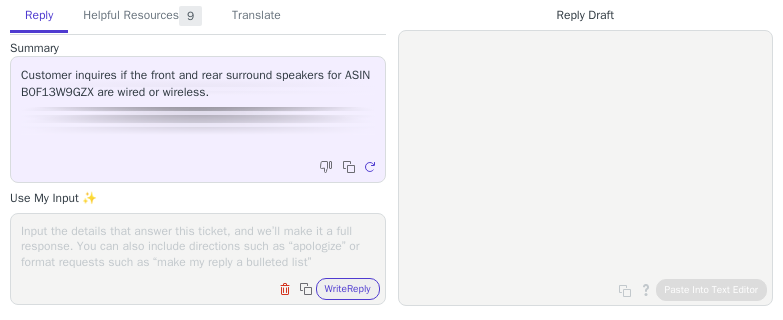 scroll, scrollTop: 0, scrollLeft: 0, axis: both 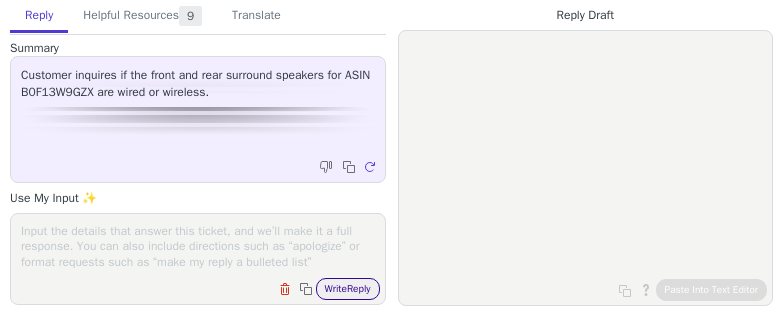 paste on "Thank you for contacting us and your interest in Poseidon D70 soundbar.
There is a wireless connection between the subwoofer and the soundbar.
Additionally, there are 2 surround speakers connected to the main soundbar via 2 x 3m cables and 2 surround speakers connected to the subwoofer via 2 x 6m cables." 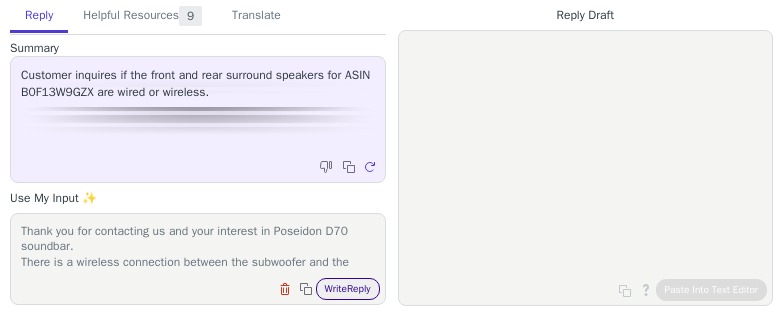 scroll, scrollTop: 62, scrollLeft: 0, axis: vertical 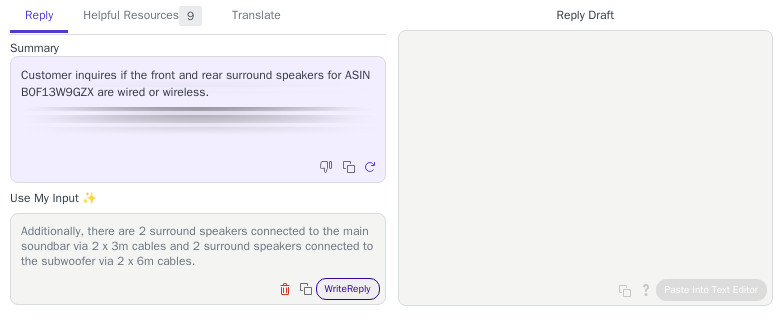 type on "Thank you for contacting us and your interest in Poseidon D70 soundbar.
There is a wireless connection between the subwoofer and the soundbar.
Additionally, there are 2 surround speakers connected to the main soundbar via 2 x 3m cables and 2 surround speakers connected to the subwoofer via 2 x 6m cables." 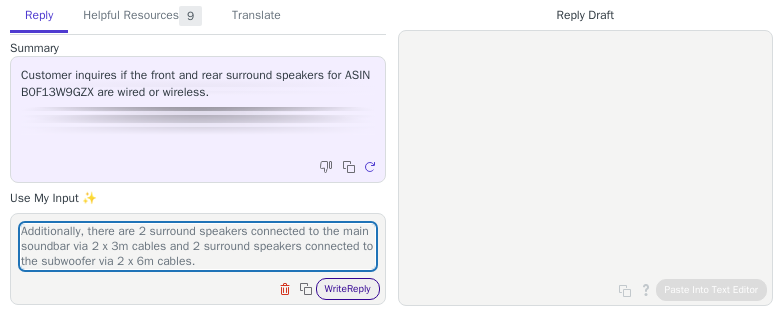 click on "Write  Reply" at bounding box center [348, 289] 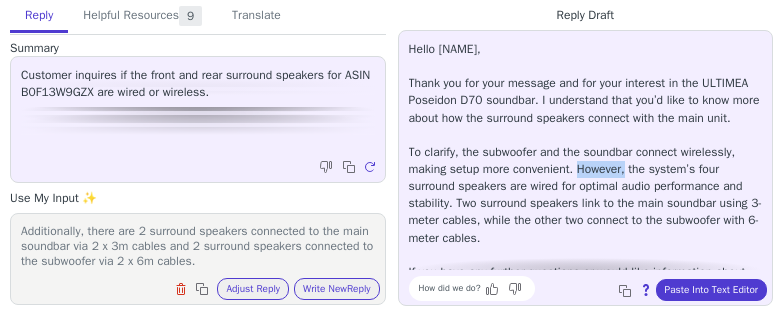 drag, startPoint x: 652, startPoint y: 182, endPoint x: 706, endPoint y: 186, distance: 54.147945 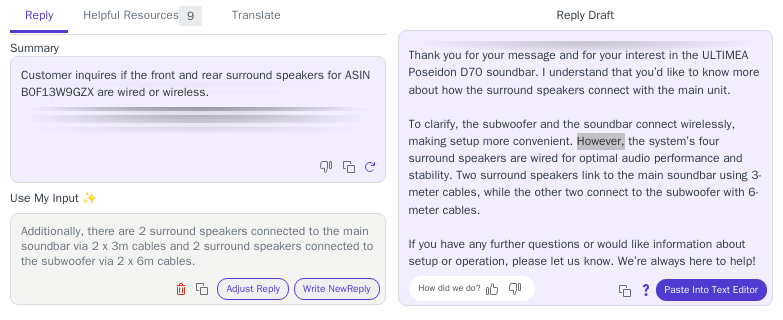 scroll, scrollTop: 0, scrollLeft: 0, axis: both 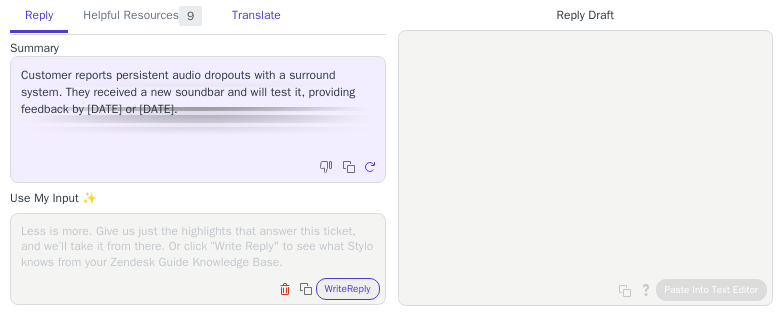 click on "Translate" at bounding box center (256, 16) 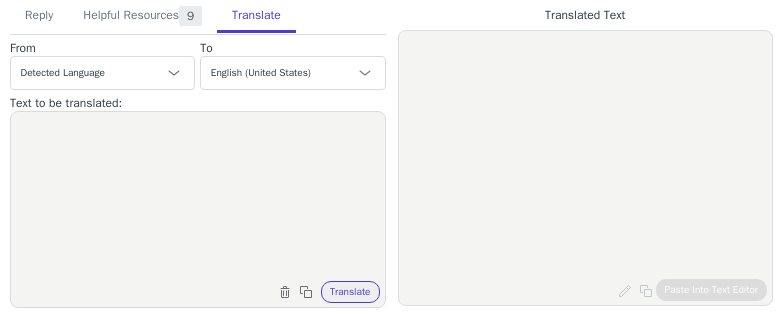 click at bounding box center [198, 197] 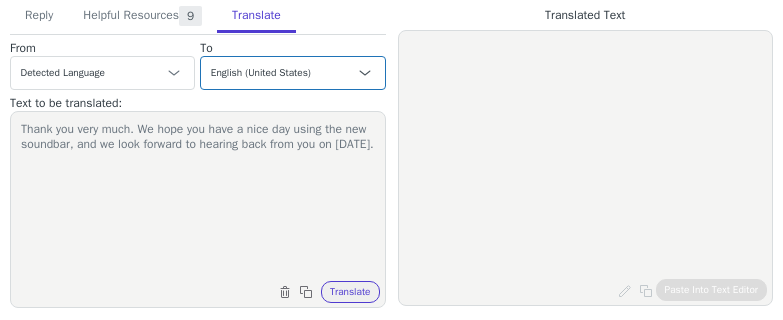 type on "Thank you very much. We hope you have a nice day using the new soundbar, and we look forward to hearing back from you on [DATE]." 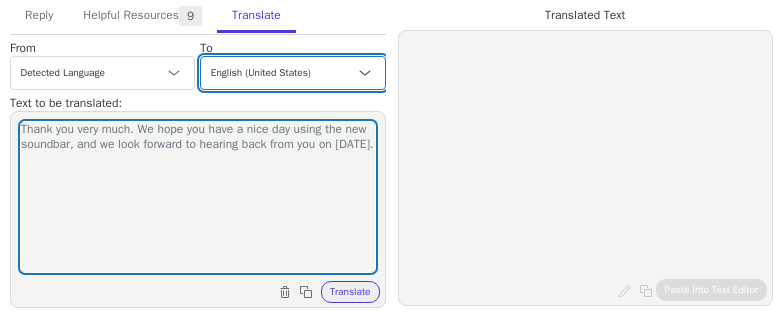 click on "Czech English (United States) Danish Dutch - Nederlands French - français French (Canada) German - Deutsch Italian - italiano Japanese - 日本語 Korean Norwegian Polish Portuguese Portuguese (Brazil) Slovak Spanish - español Swedish English (United Kingdom) Spanish (Spain) - español (España) Chinese (Simplified) - 中文（简体）" at bounding box center [292, 73] 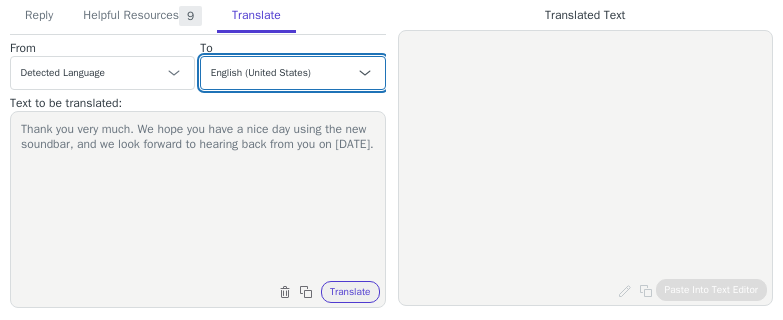 select on "de" 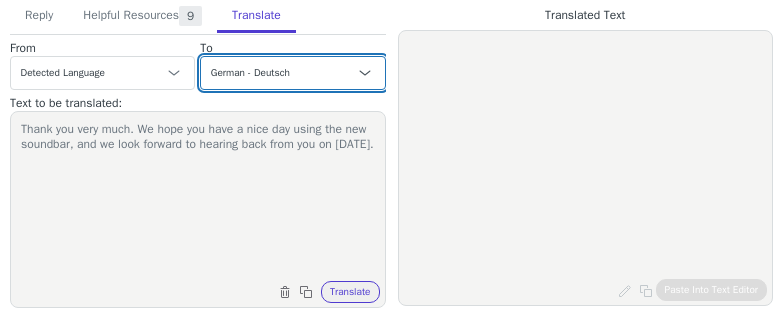 click on "Czech English (United States) Danish Dutch - Nederlands French - français French (Canada) German - Deutsch Italian - italiano Japanese - 日本語 Korean Norwegian Polish Portuguese Portuguese (Brazil) Slovak Spanish - español Swedish English (United Kingdom) Spanish (Spain) - español (España) Chinese (Simplified) - 中文（简体）" at bounding box center [292, 73] 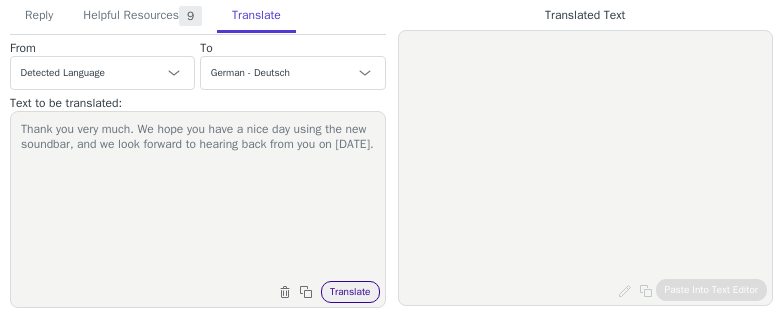 click on "Translate" at bounding box center [350, 292] 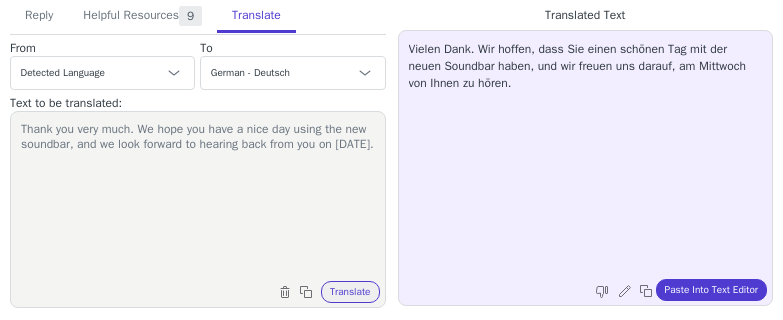 click on "Thank you very much. We hope you have a nice day using the new soundbar, and we look forward to hearing back from you on [DATE]." at bounding box center [198, 197] 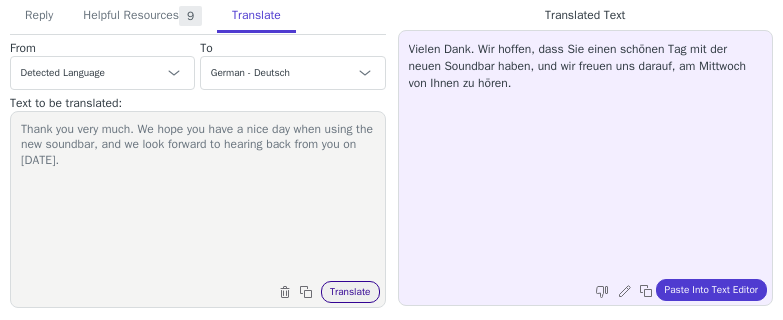 type on "Thank you very much. We hope you have a nice day when using the new soundbar, and we look forward to hearing back from you on [DATE]." 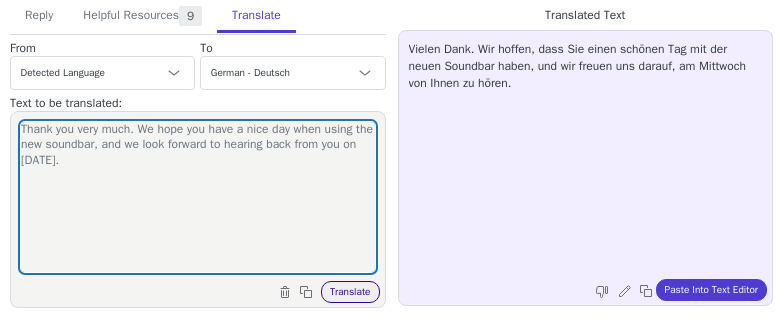 click on "Translate" at bounding box center (350, 292) 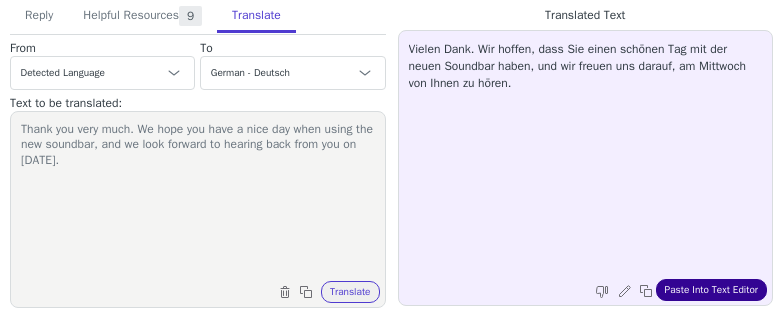 click on "Paste Into Text Editor" at bounding box center [711, 290] 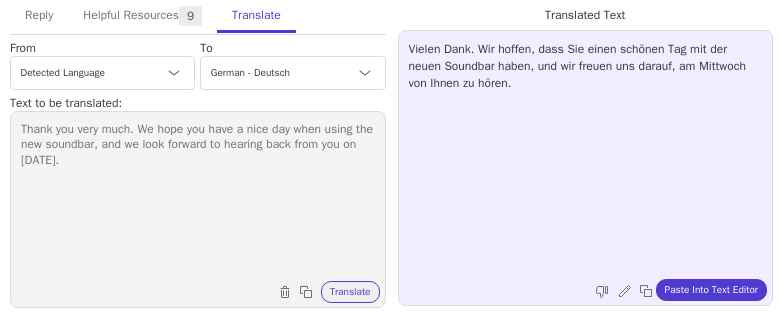 click on "Thank you very much. We hope you have a nice day when using the new soundbar, and we look forward to hearing back from you on [DATE]." at bounding box center (198, 197) 